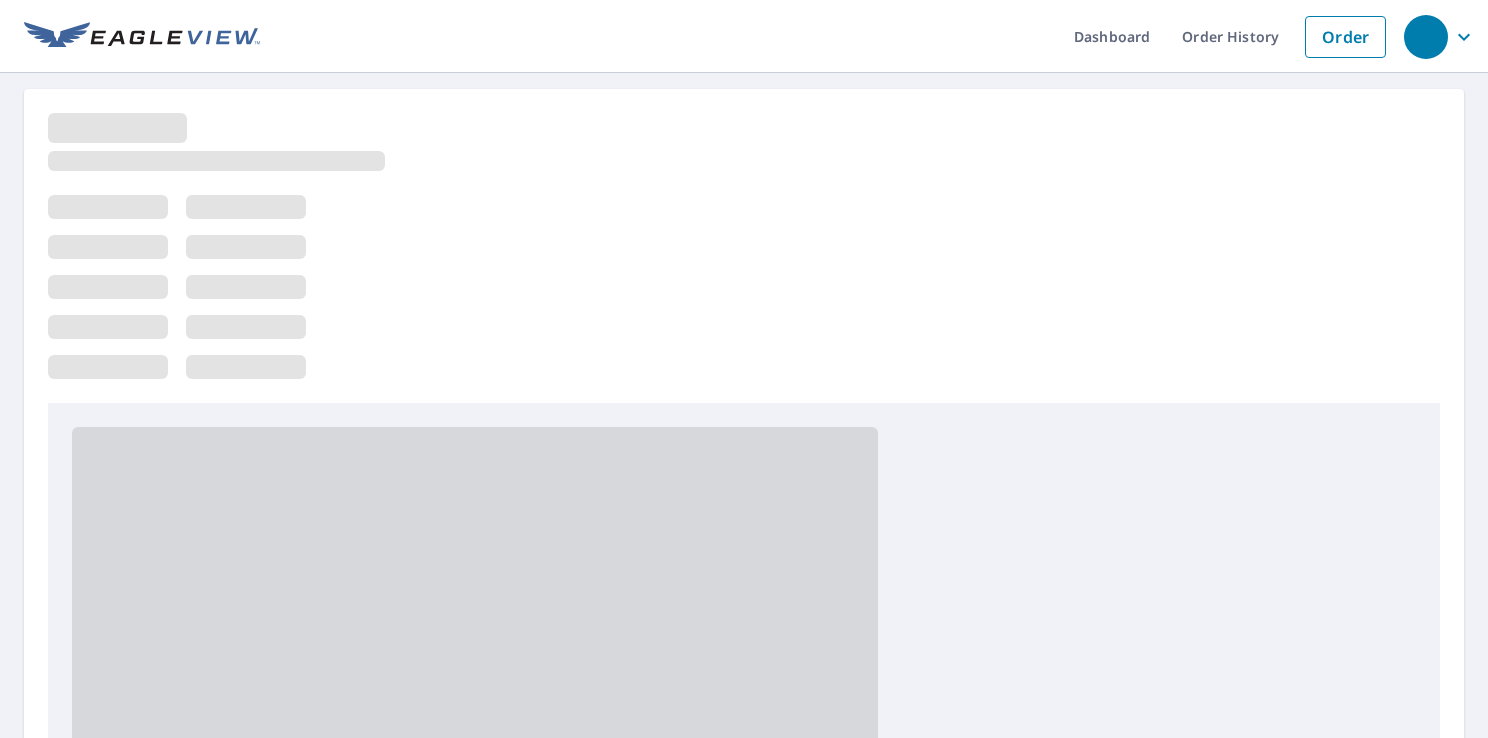 scroll, scrollTop: 0, scrollLeft: 0, axis: both 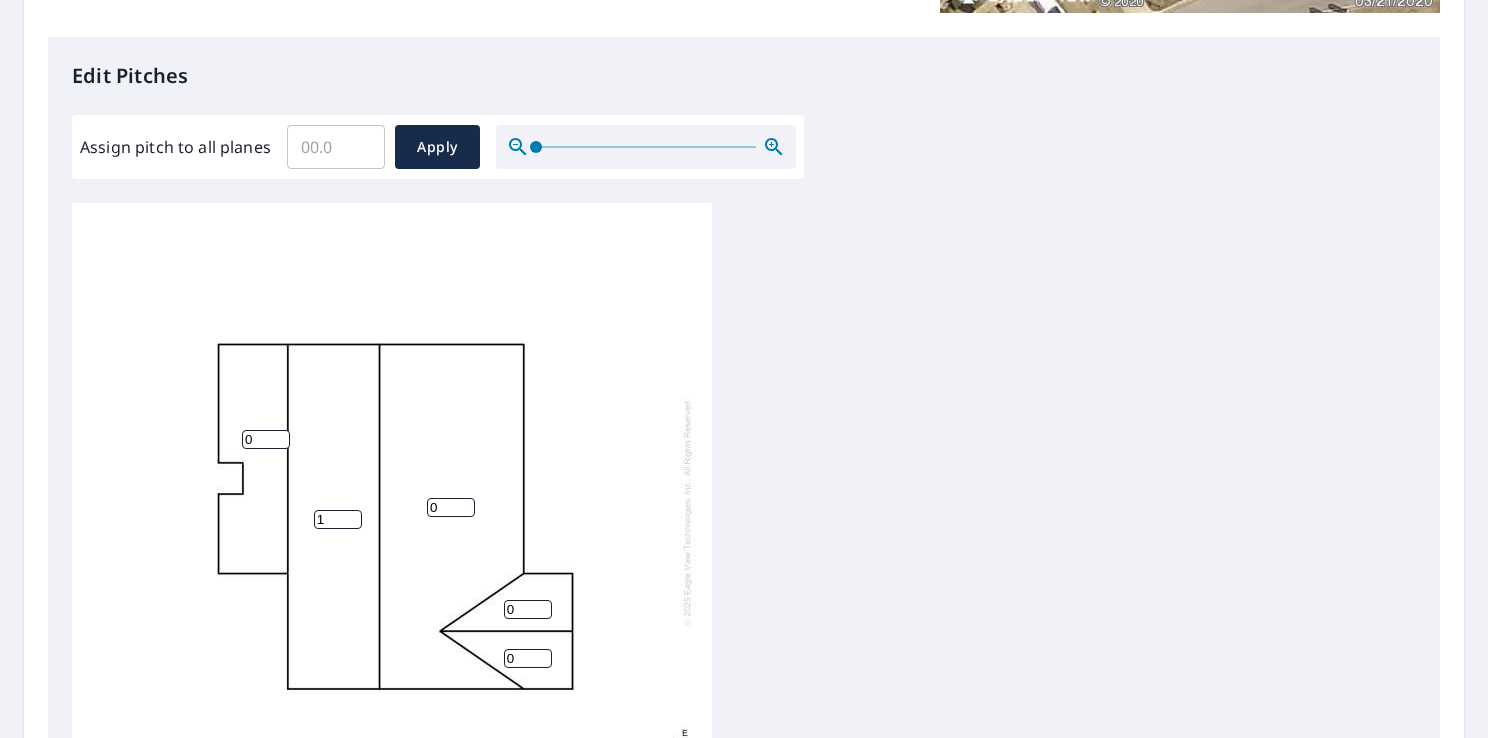 click on "1" at bounding box center (338, 519) 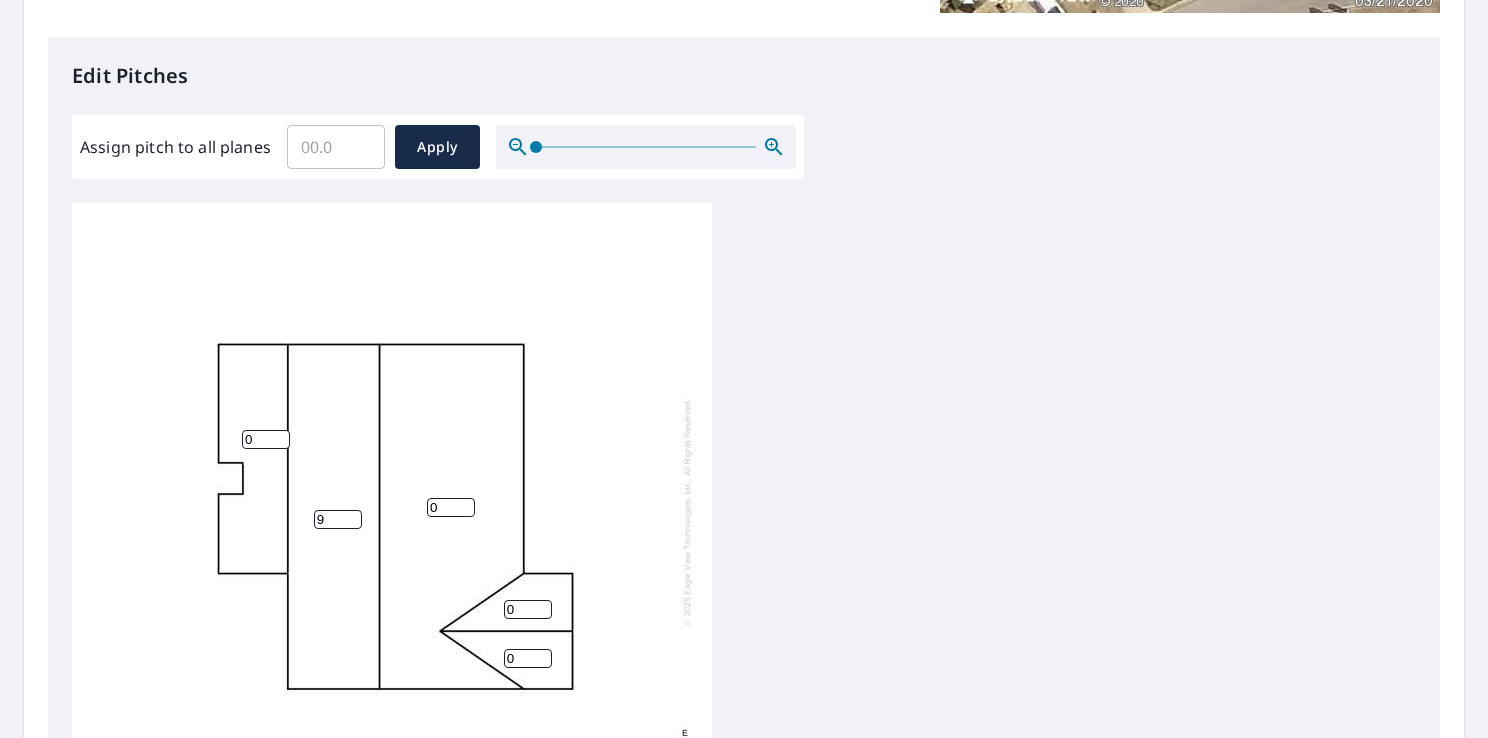 type on "9" 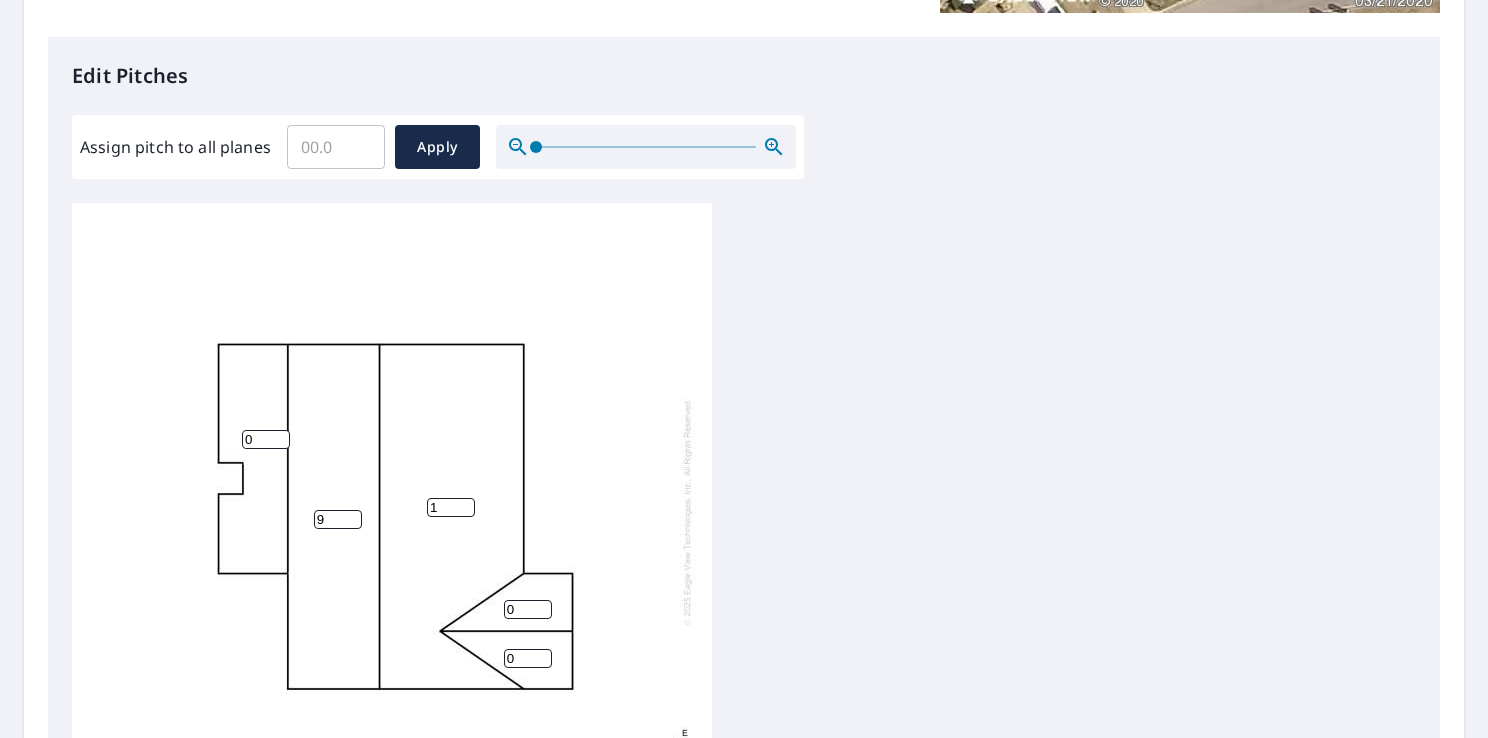 click on "1" at bounding box center [451, 507] 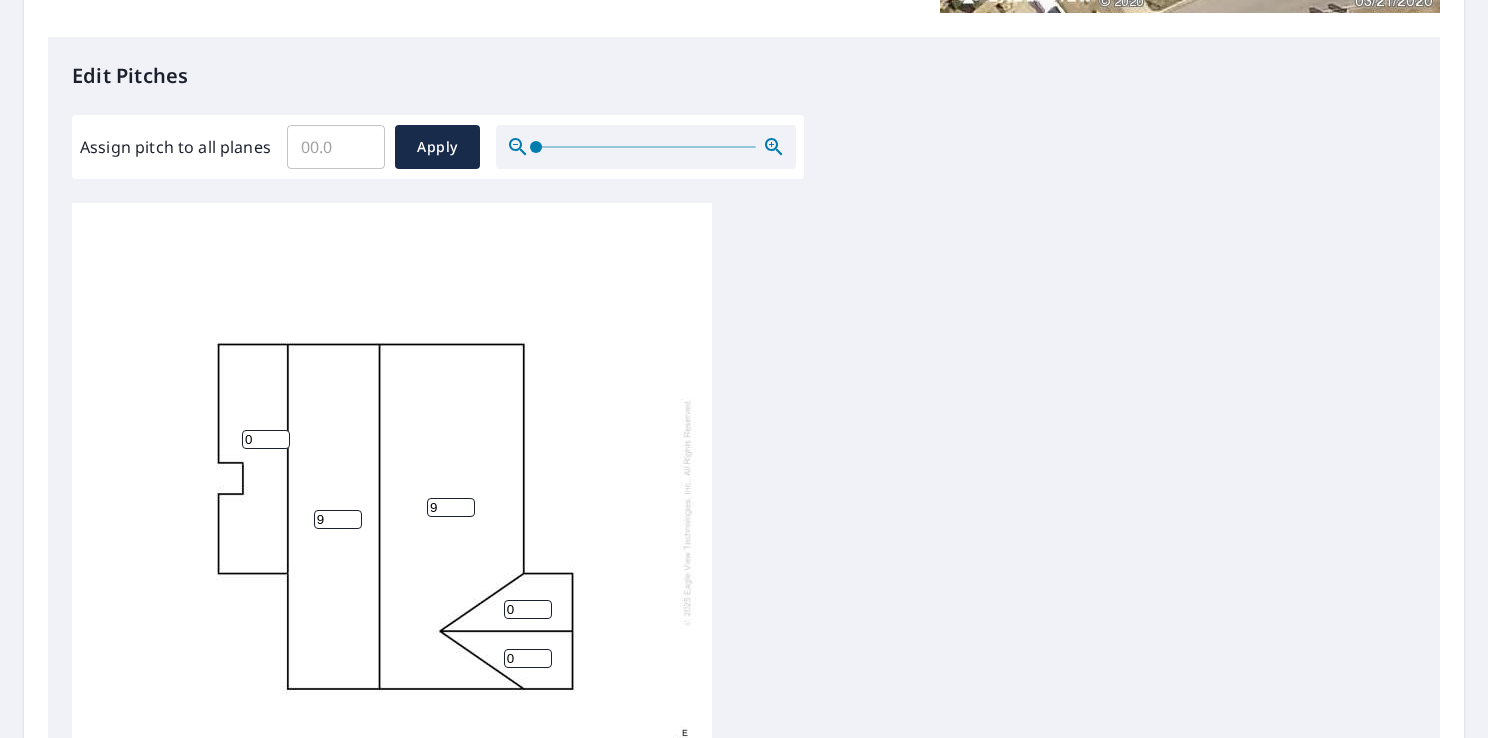 type on "9" 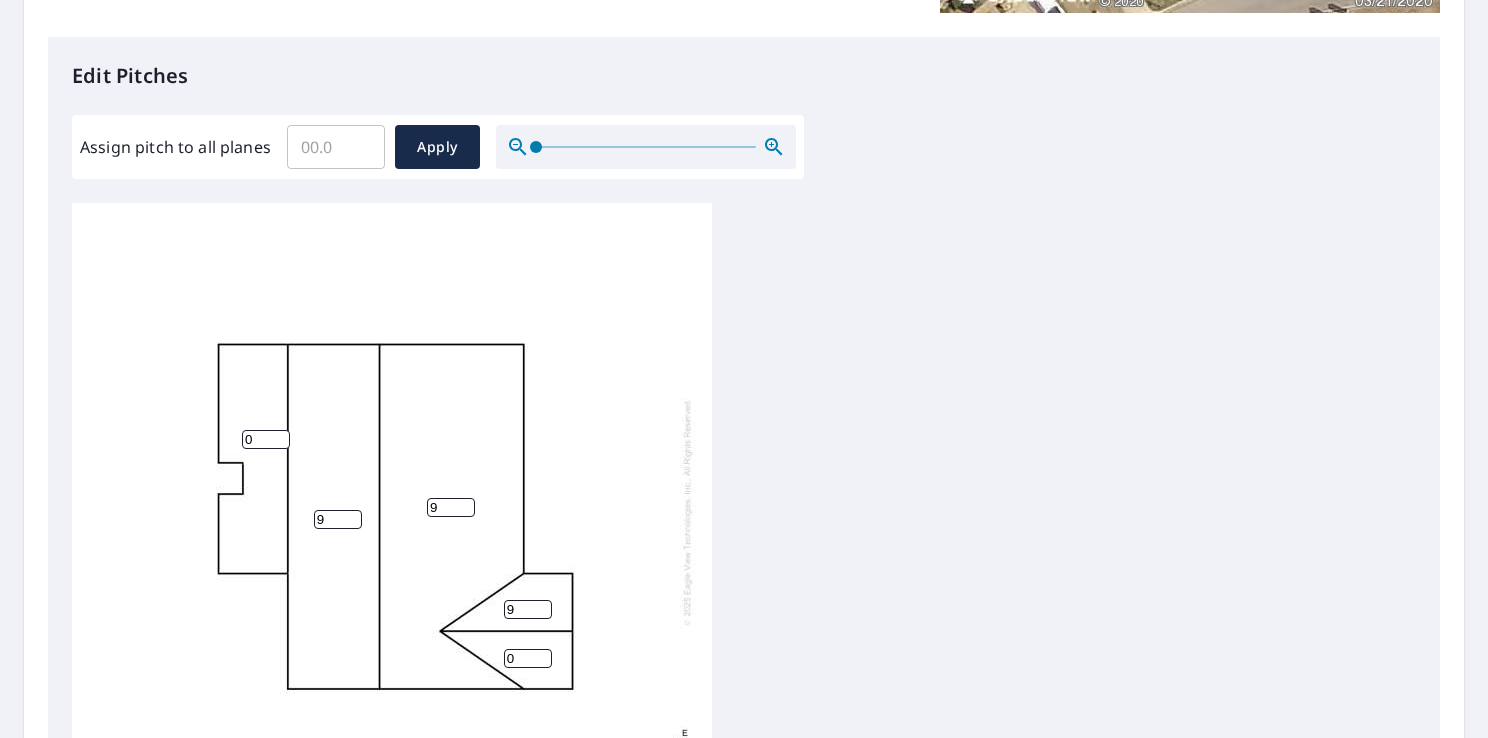 type on "9" 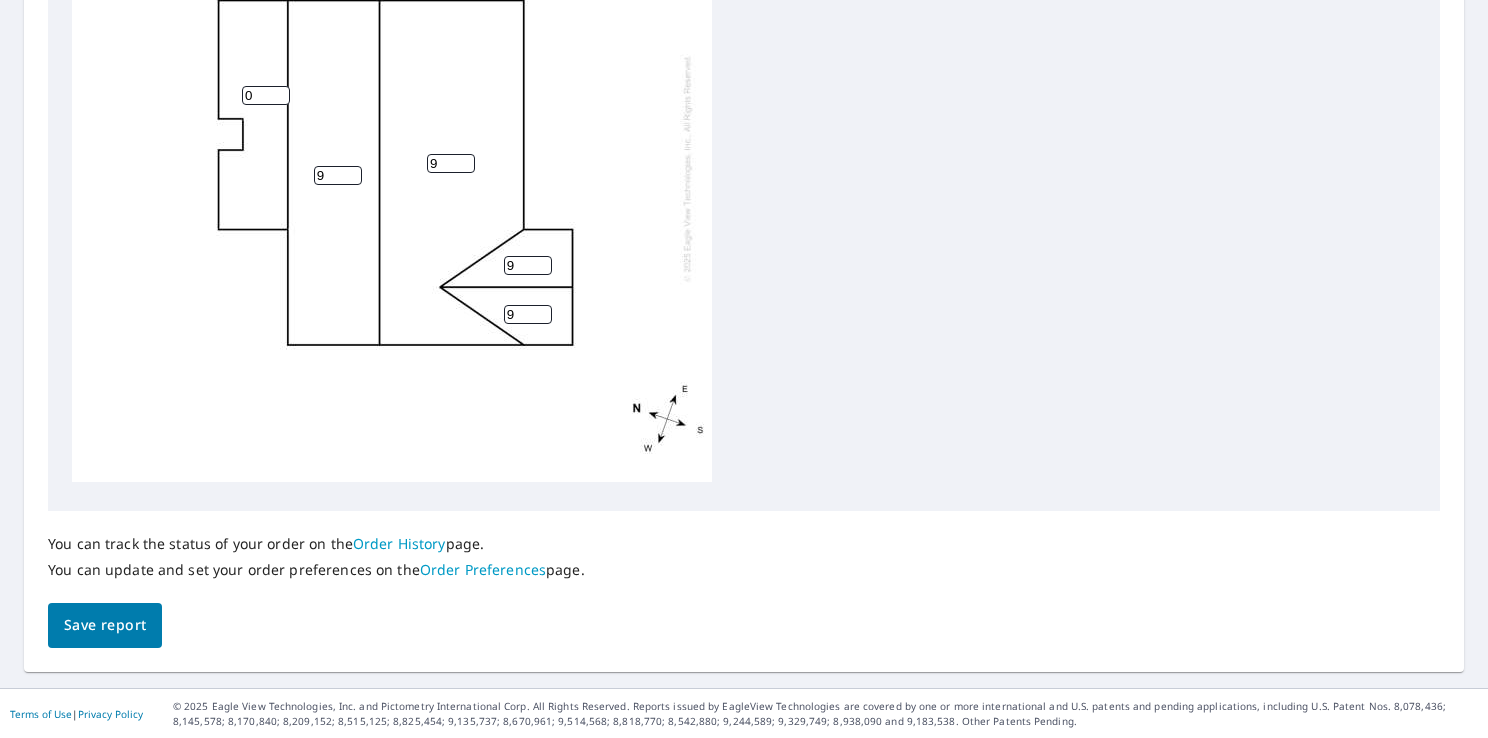 scroll, scrollTop: 744, scrollLeft: 0, axis: vertical 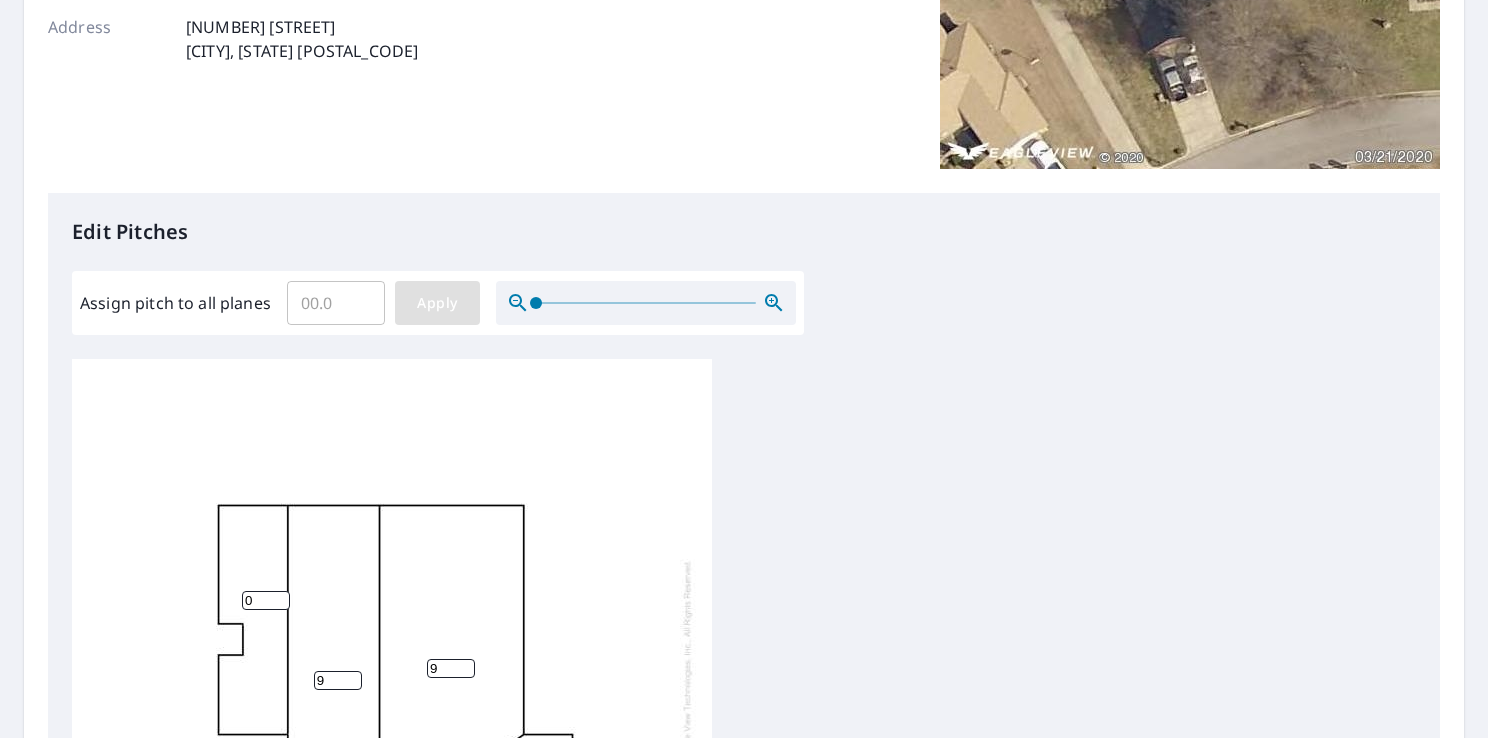 type on "9" 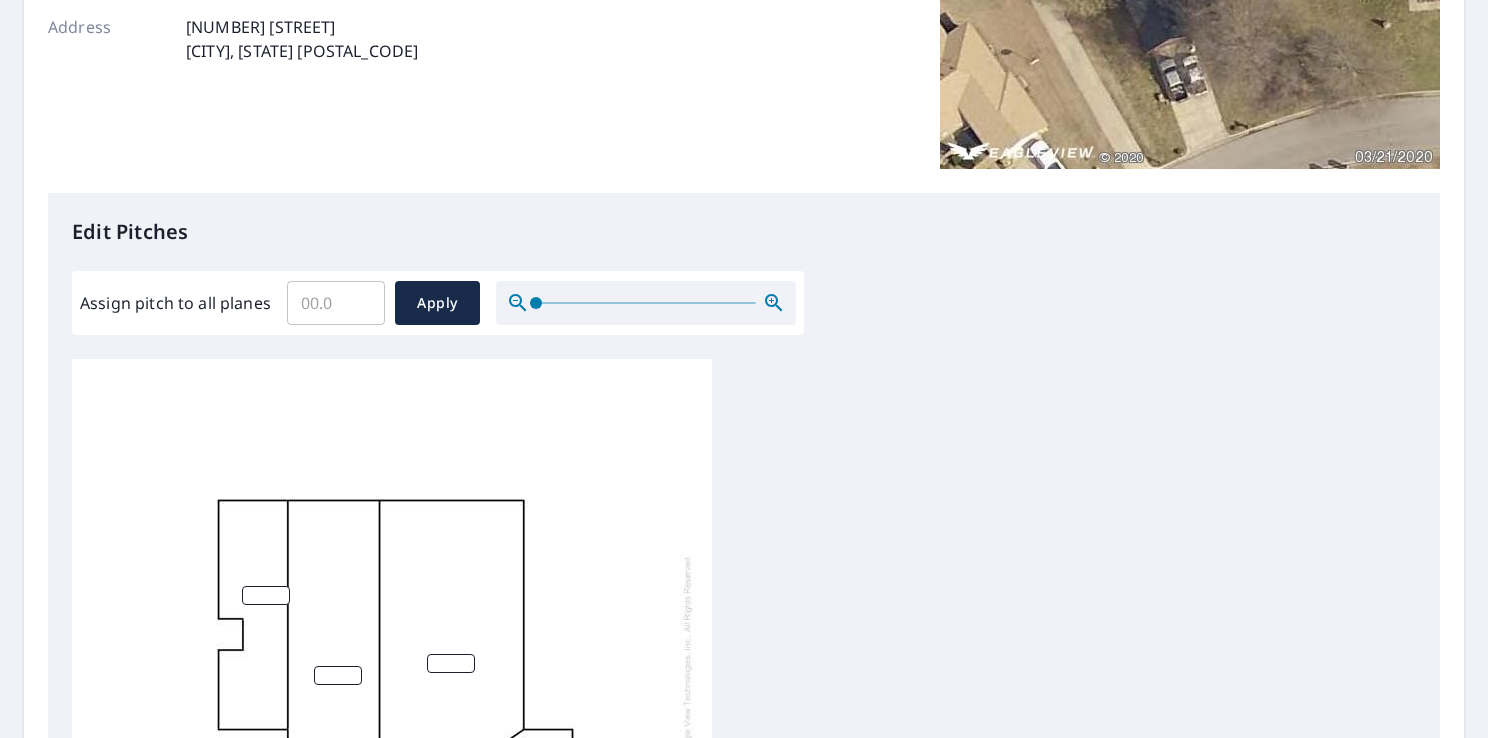 scroll, scrollTop: 20, scrollLeft: 0, axis: vertical 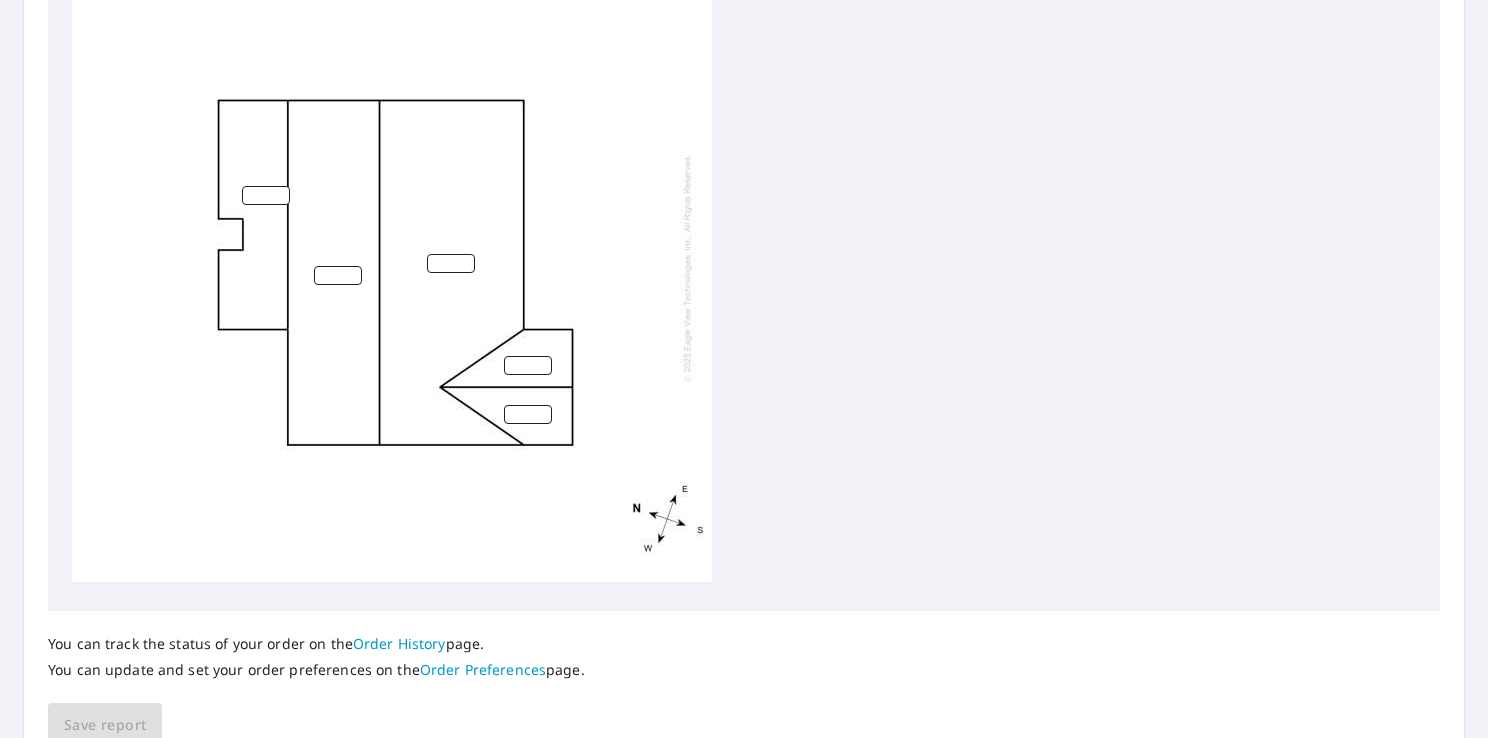 click at bounding box center [338, 275] 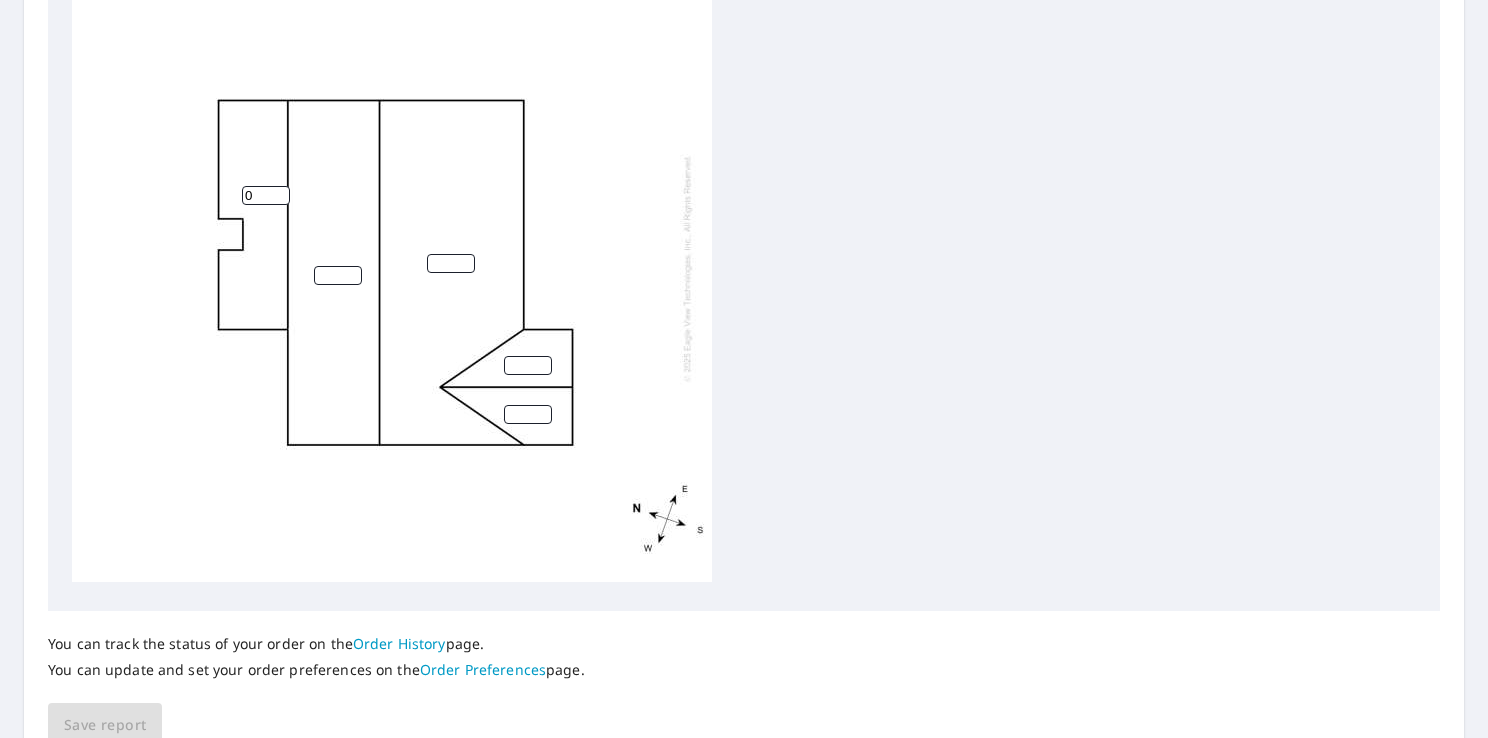 type on "0" 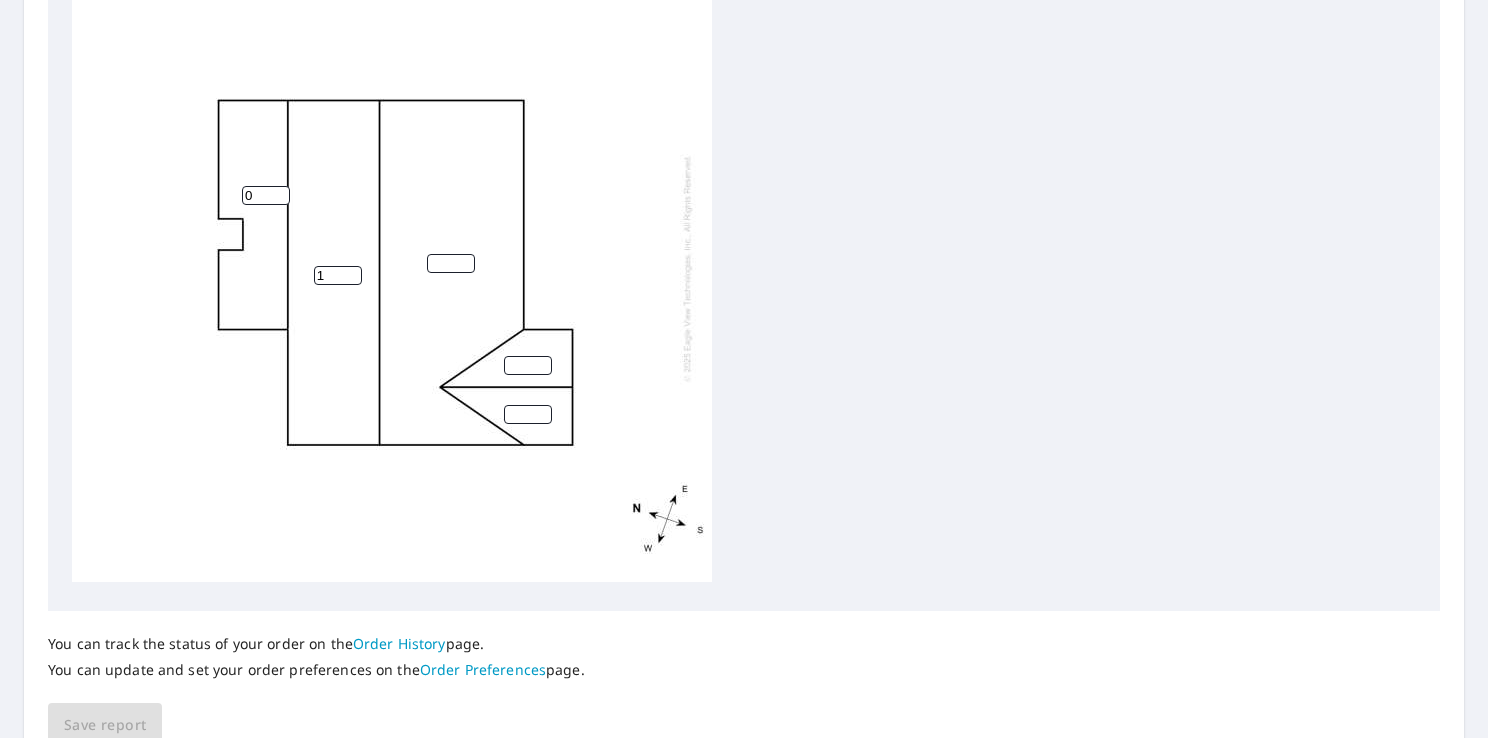 click on "1" at bounding box center (338, 275) 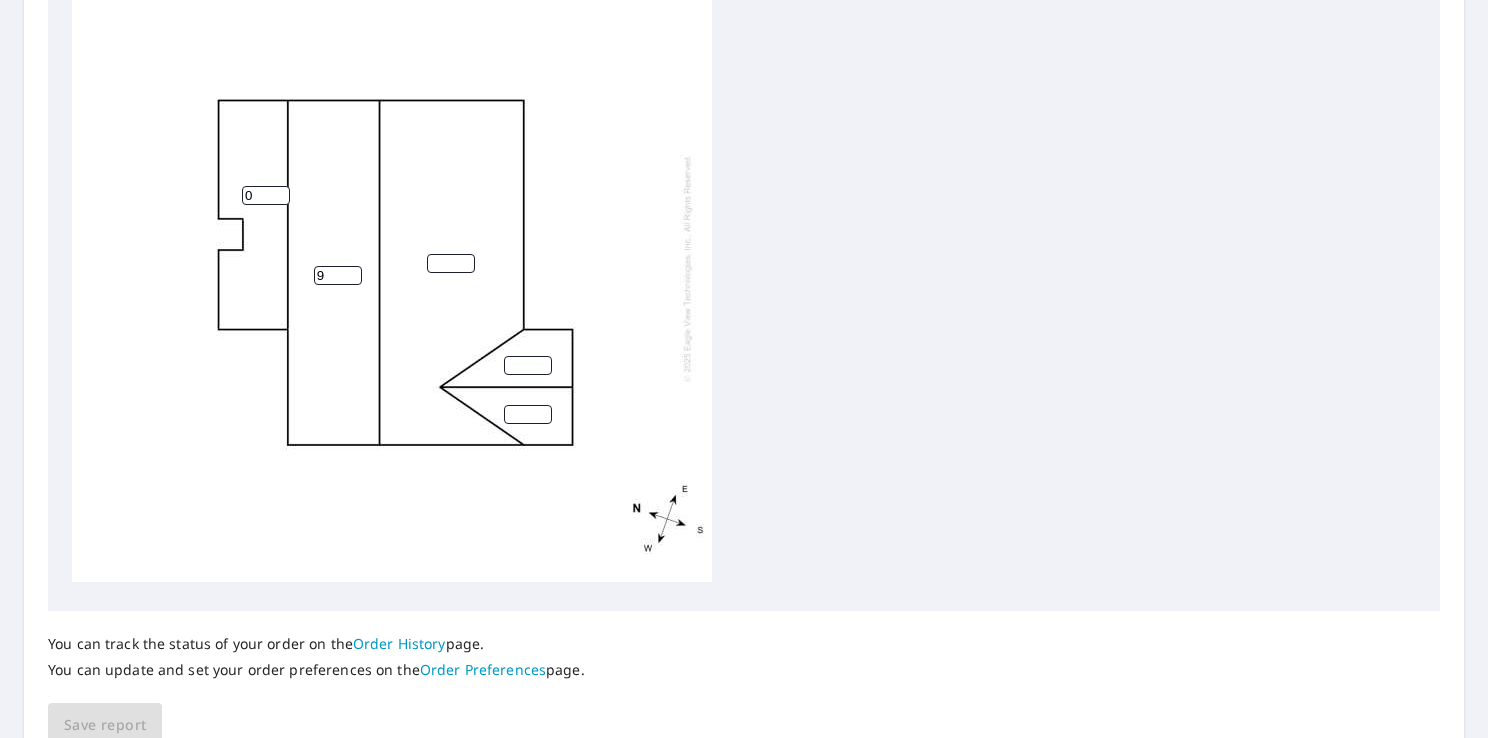 type on "9" 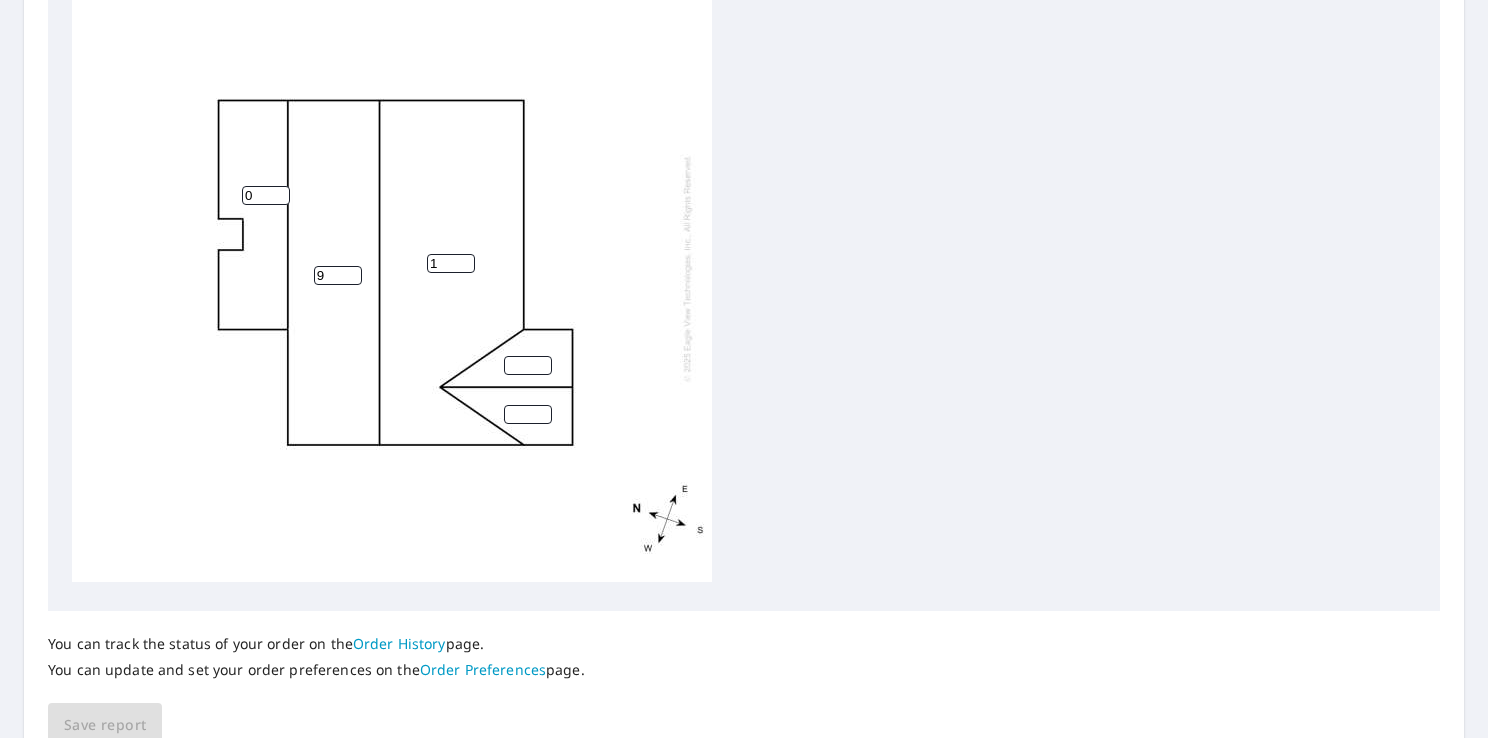 click on "1" at bounding box center (451, 263) 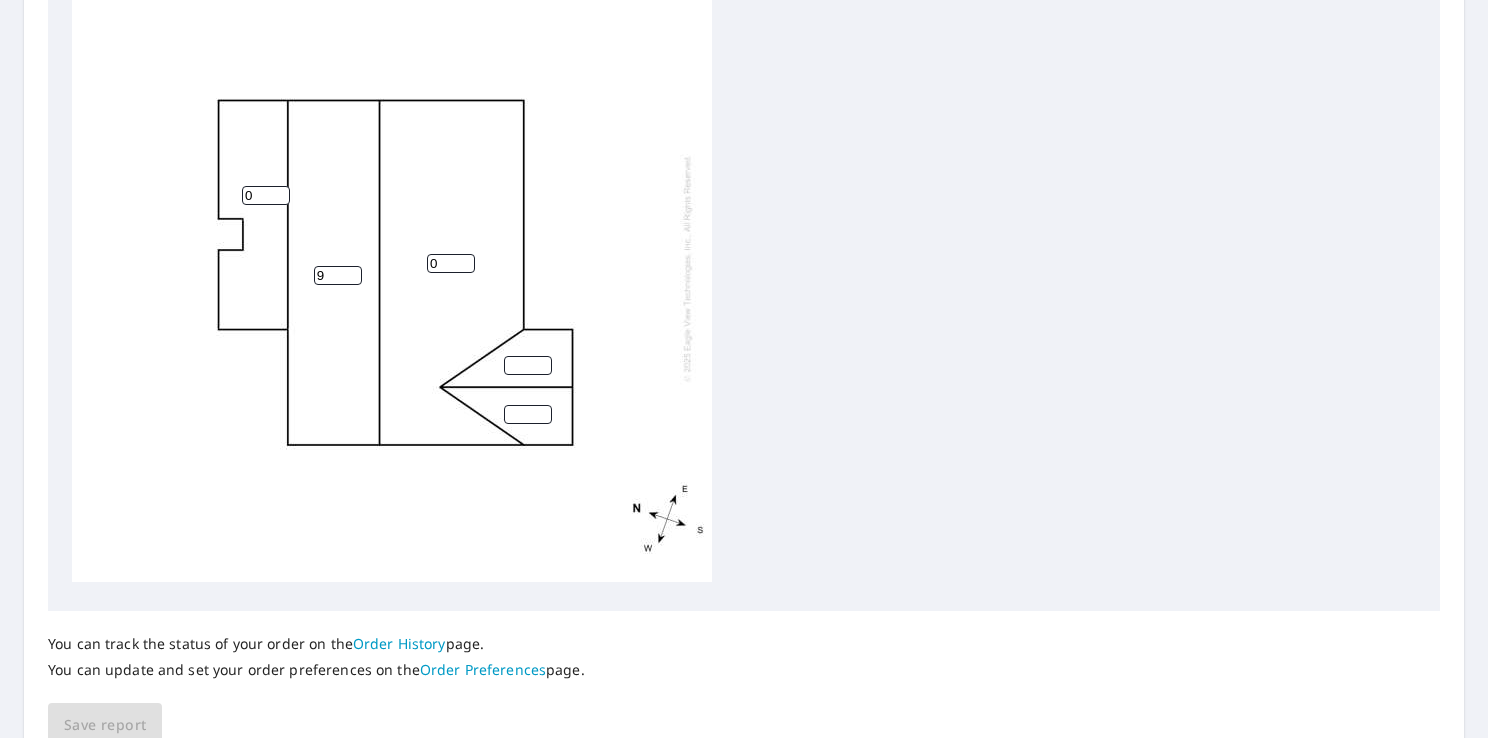 click on "0" at bounding box center (451, 263) 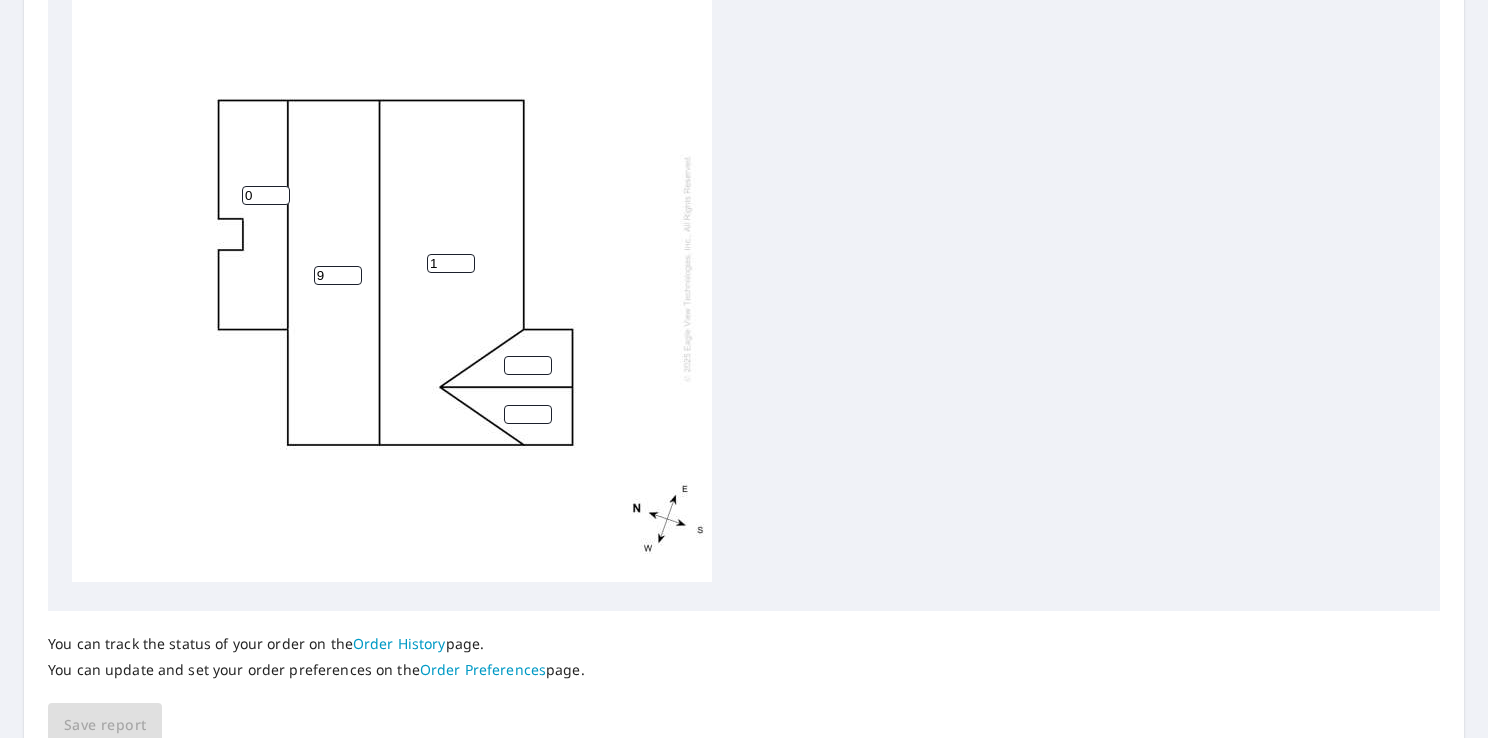 click on "1" at bounding box center (451, 263) 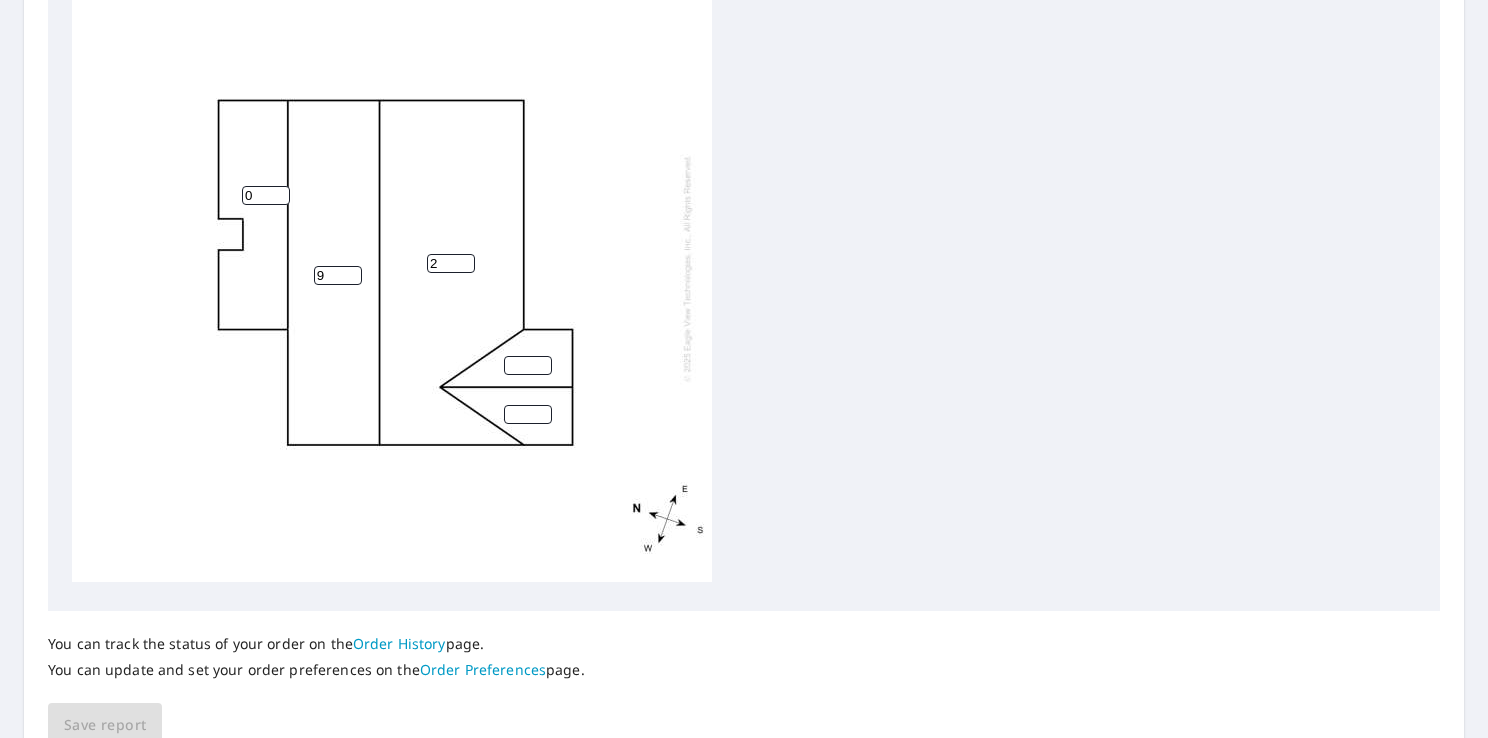 click on "2" at bounding box center (451, 263) 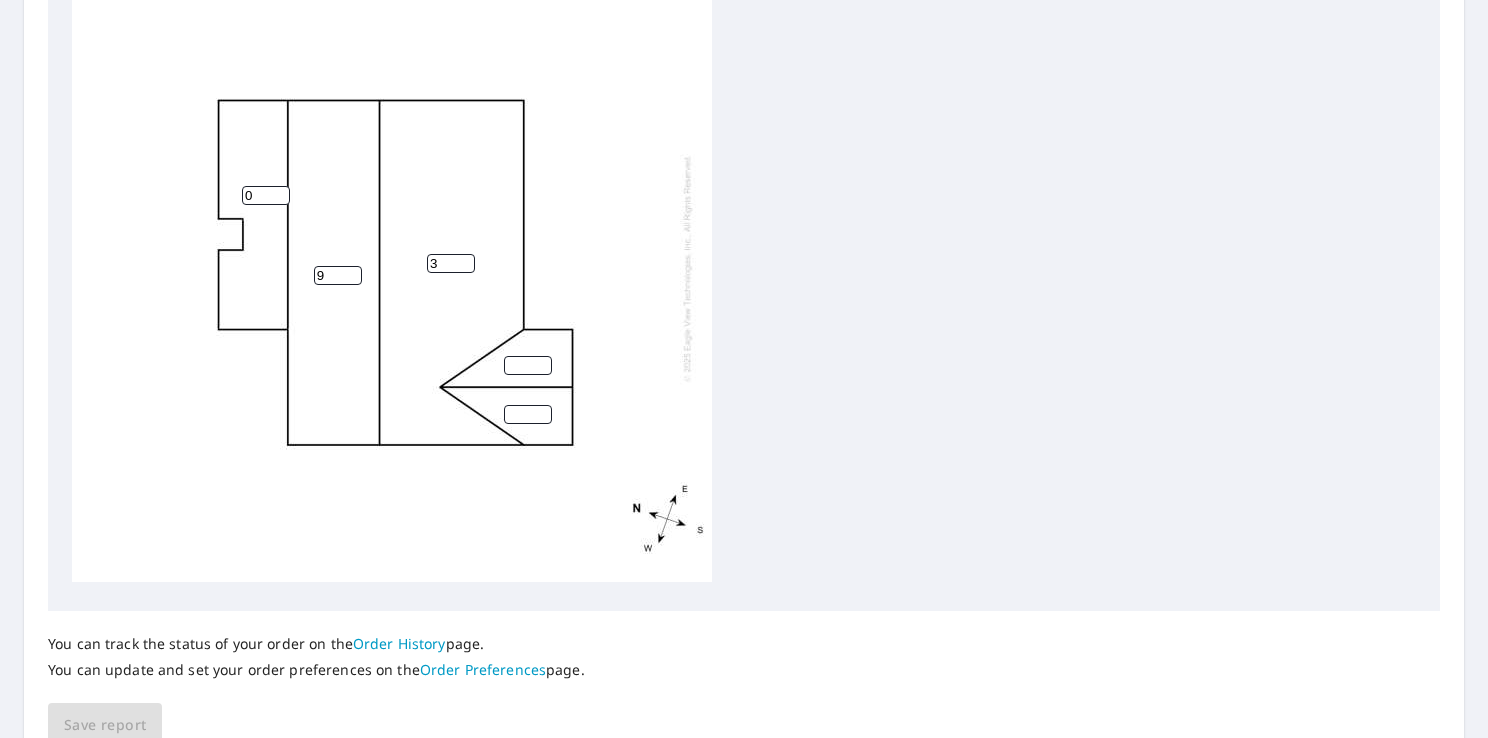 click on "3" at bounding box center [451, 263] 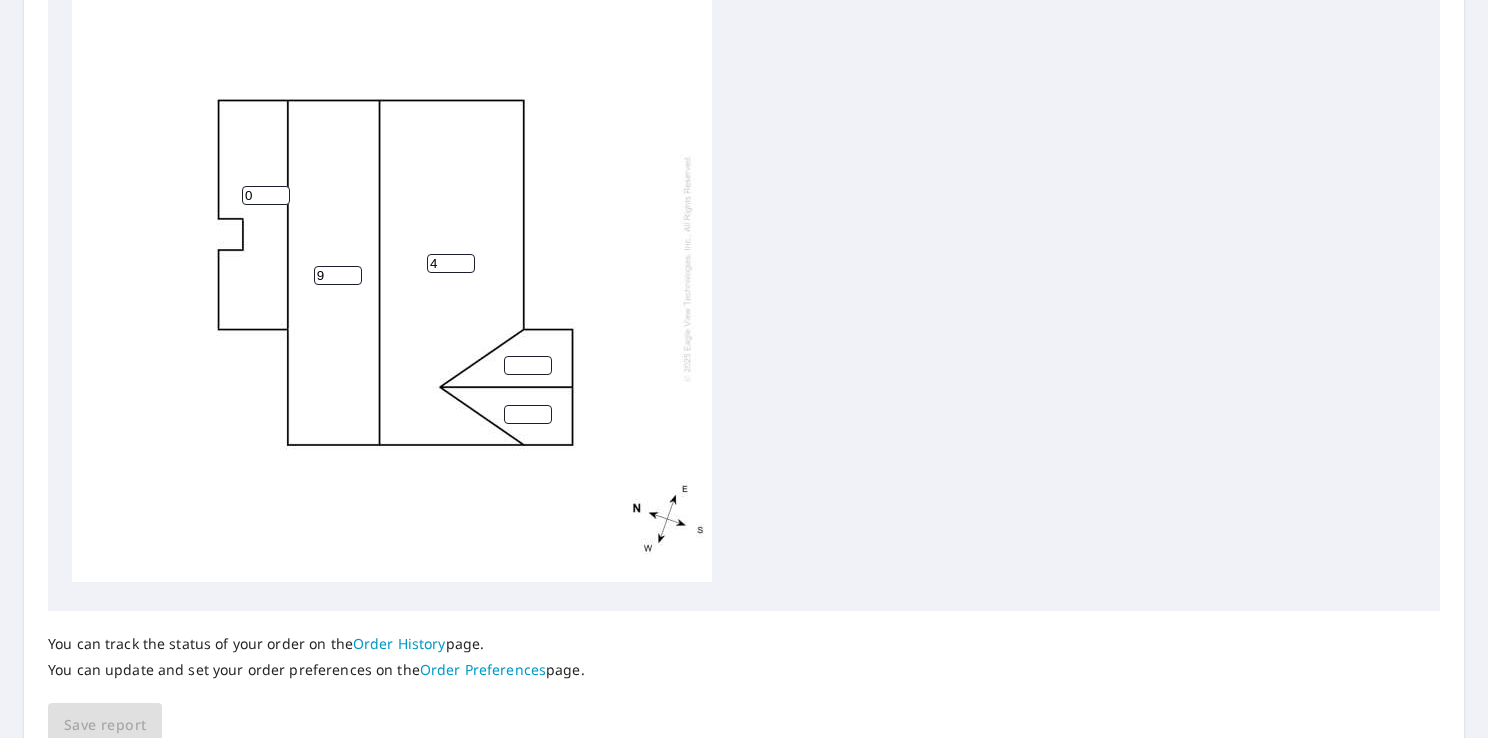 click on "4" at bounding box center (451, 263) 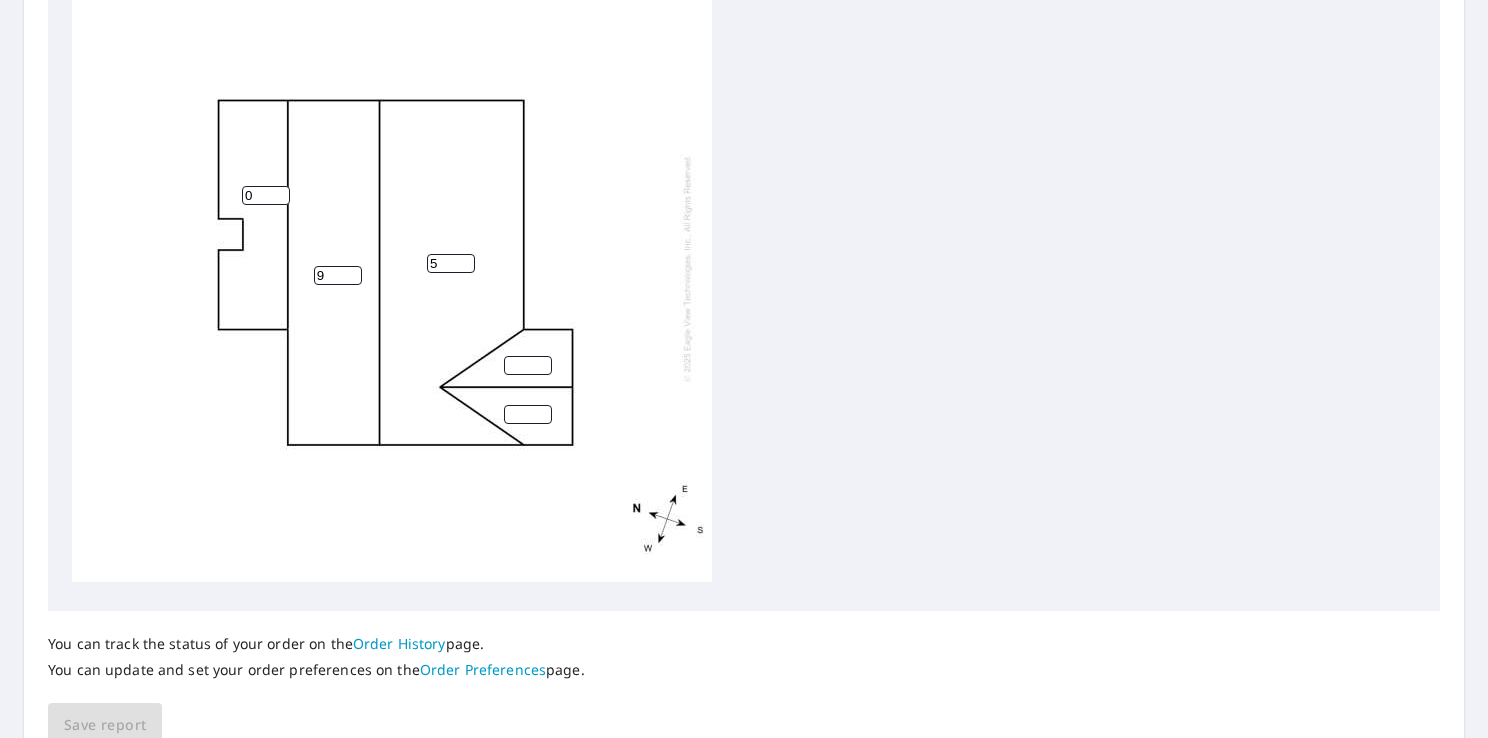 click on "5" at bounding box center (451, 263) 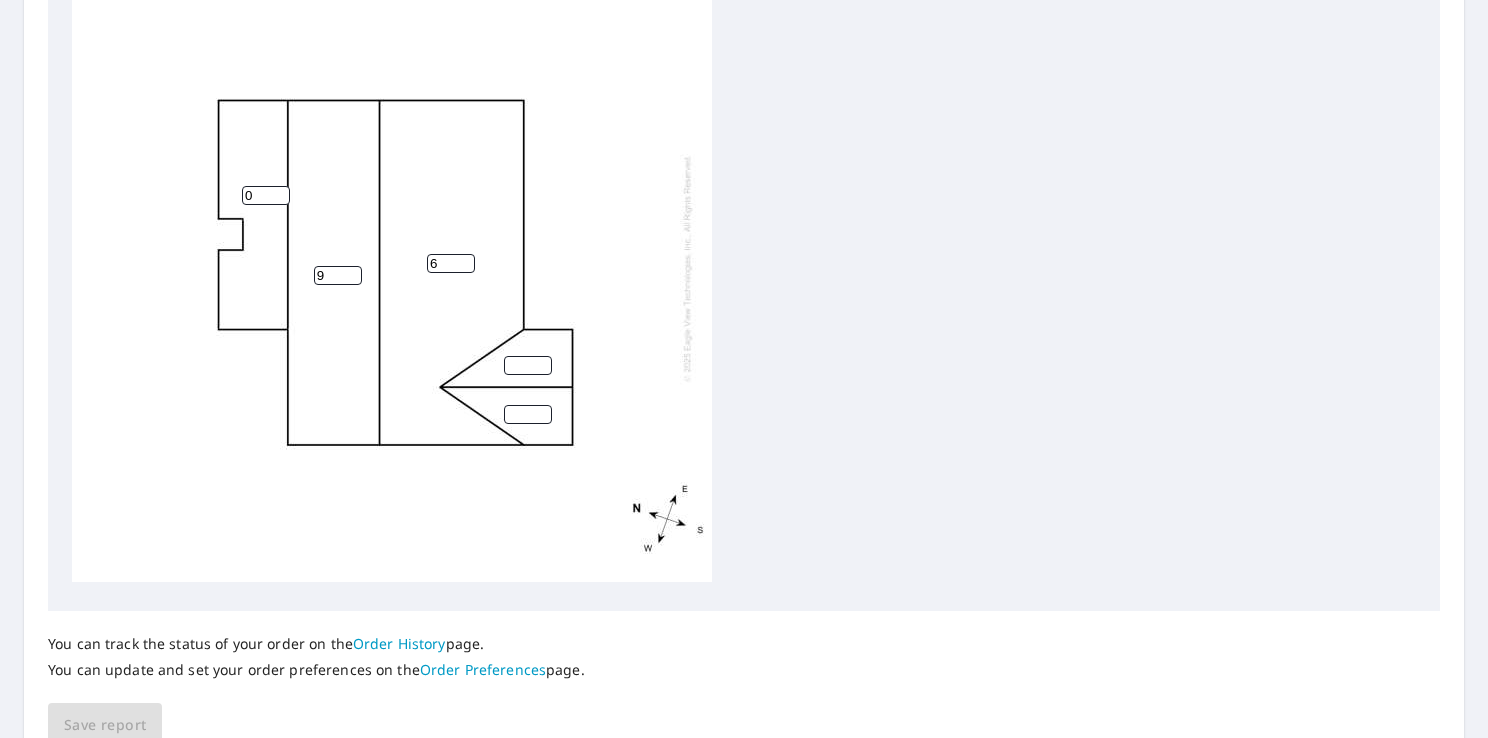 click on "6" at bounding box center (451, 263) 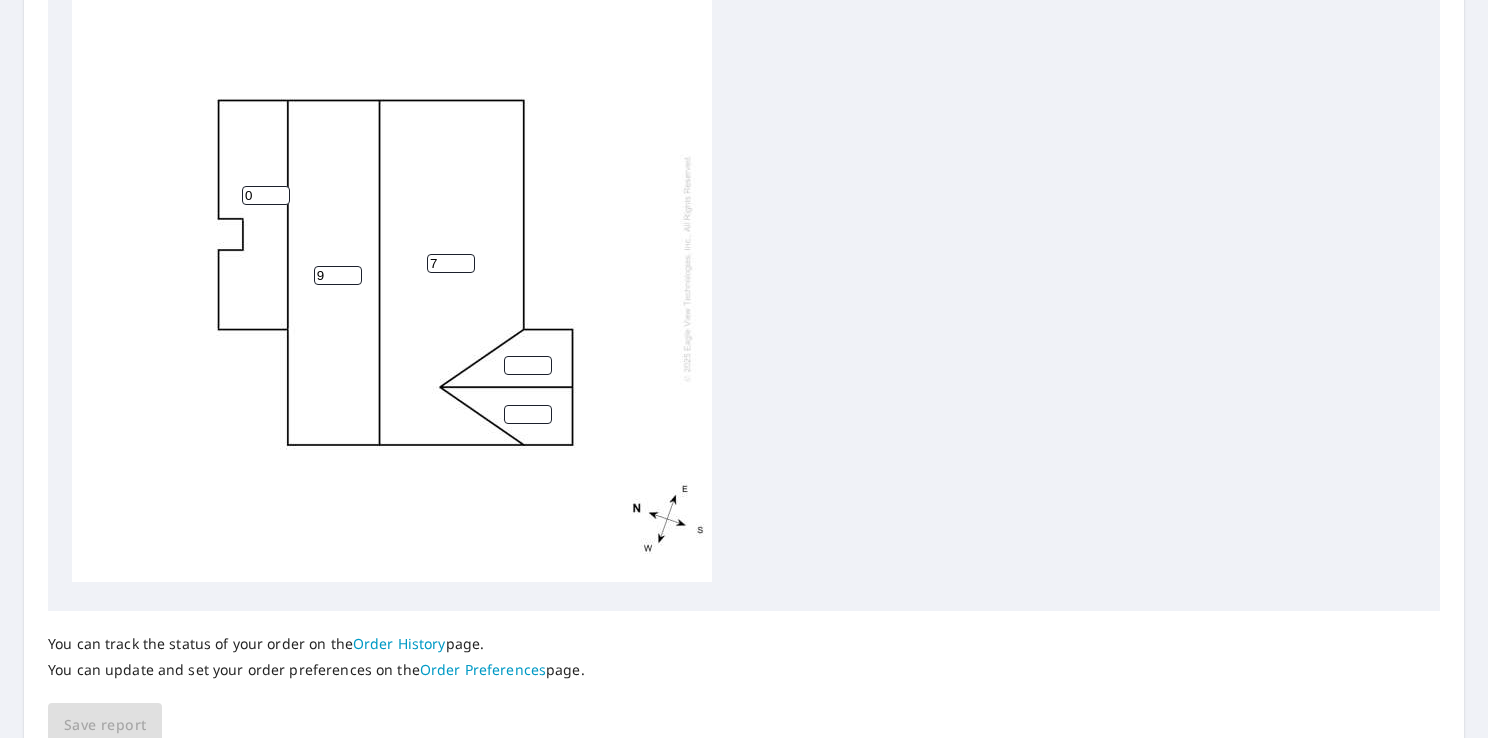 click on "7" at bounding box center (451, 263) 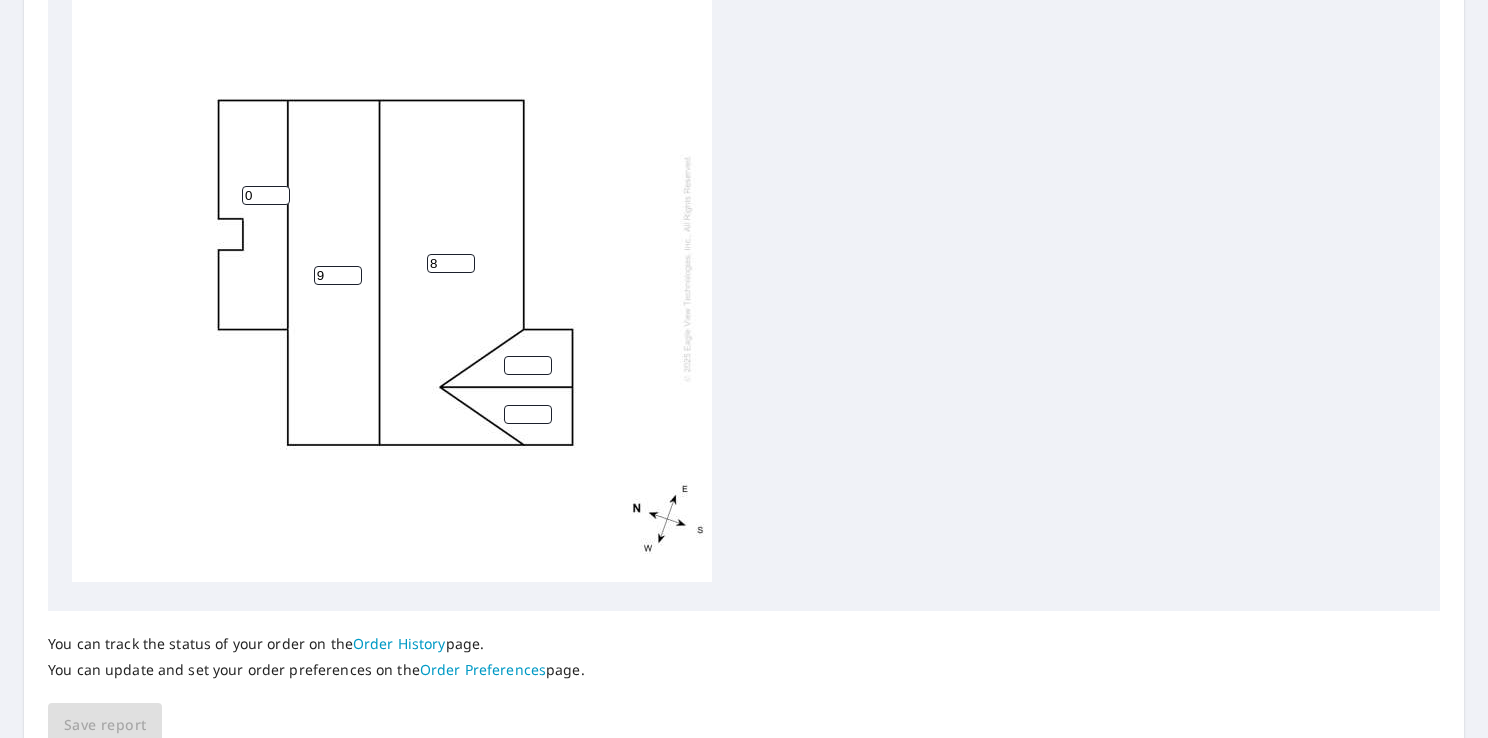 click on "8" at bounding box center (451, 263) 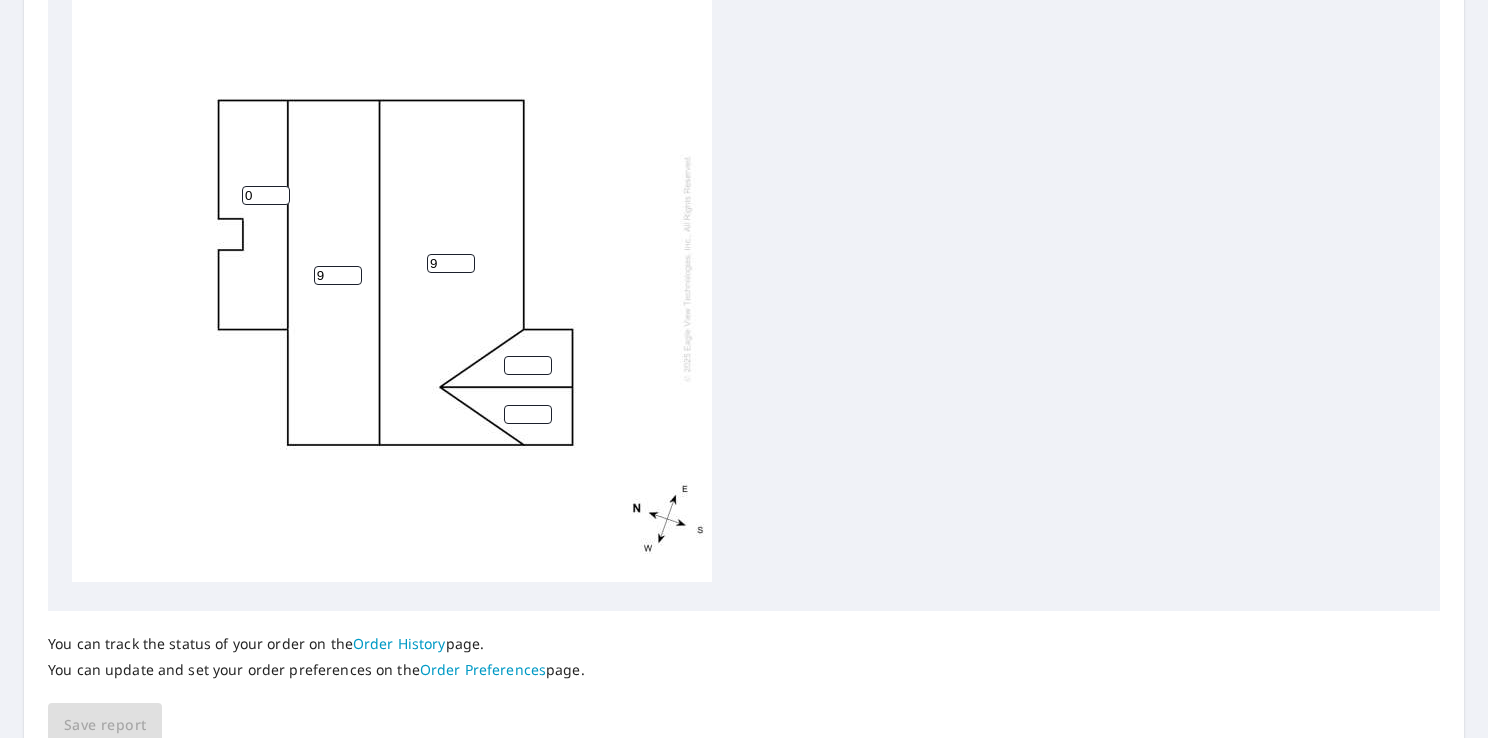 type on "9" 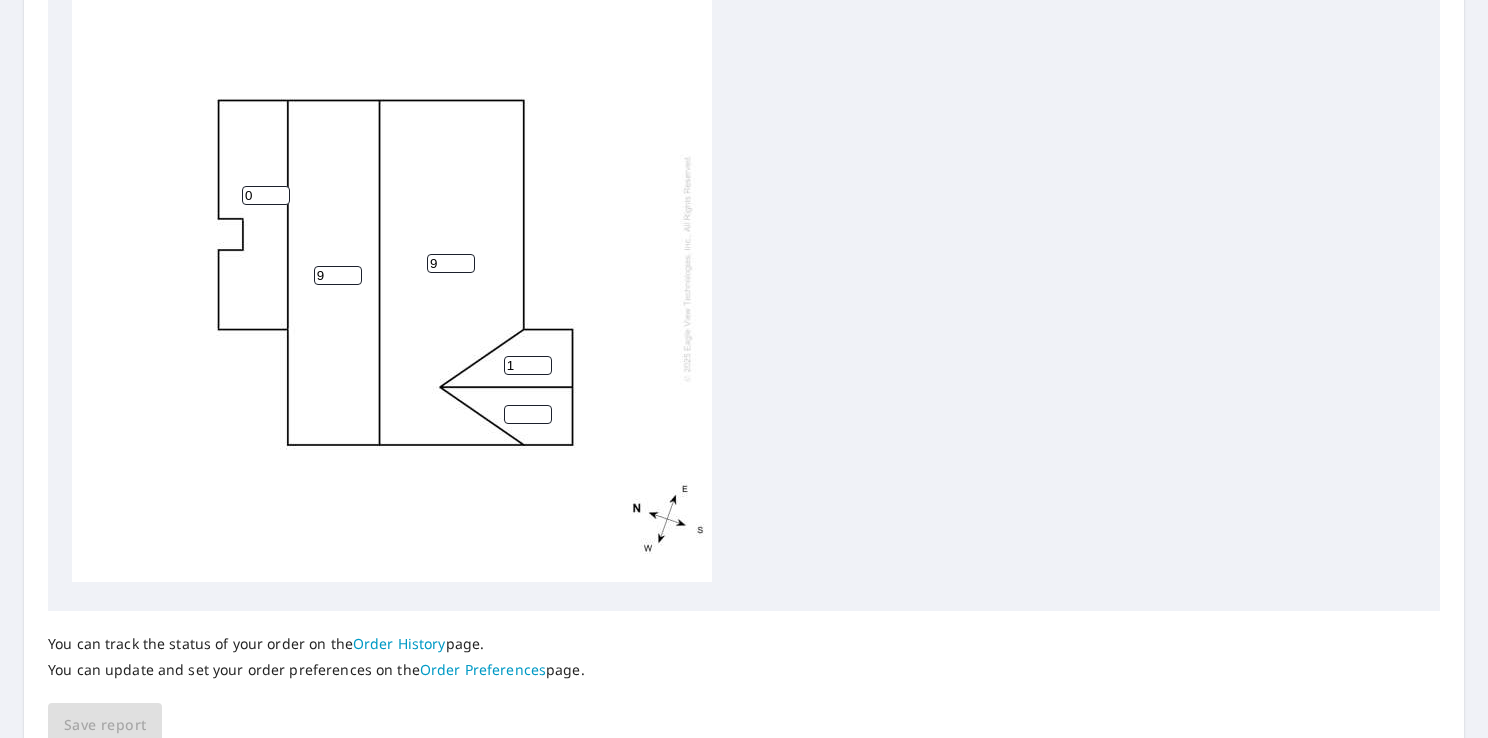 click on "1" at bounding box center [528, 365] 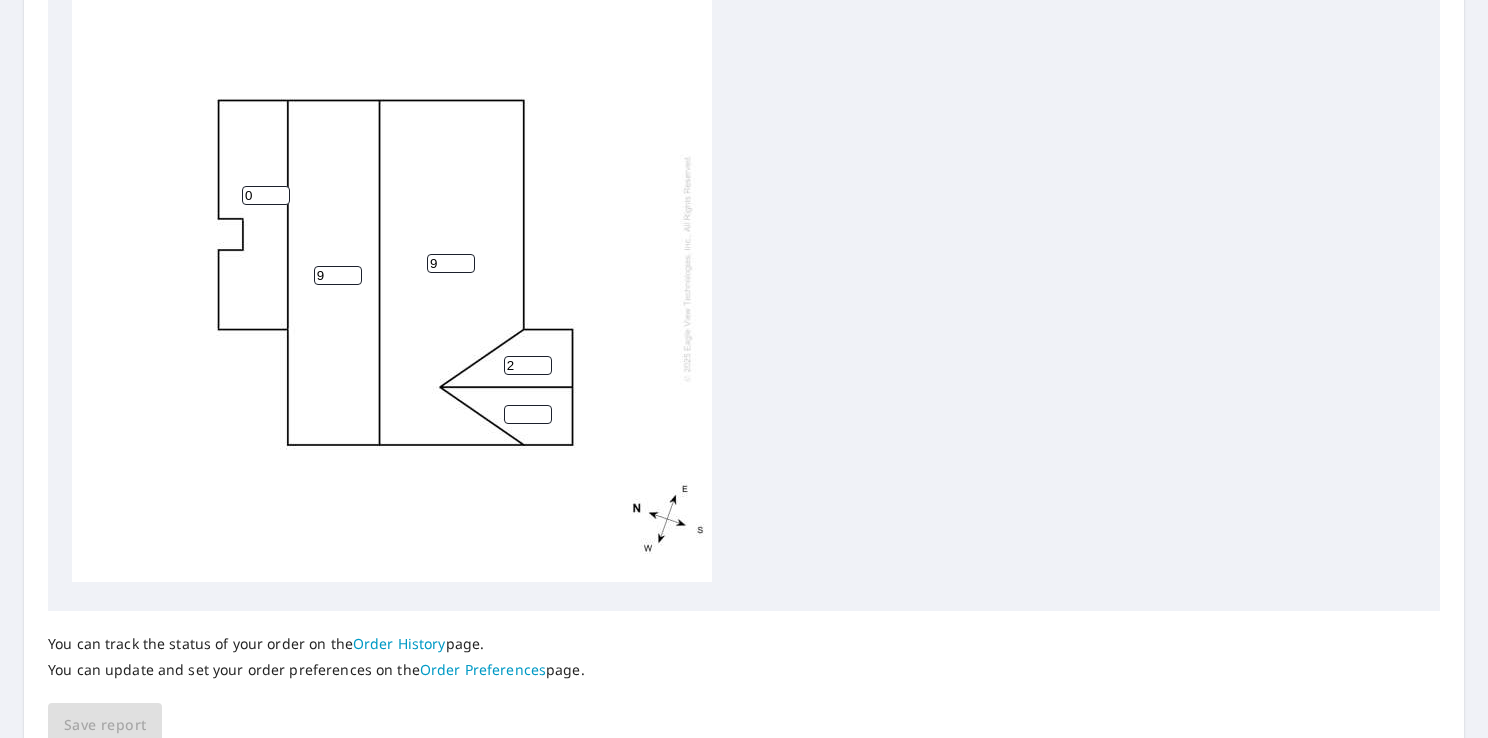 click on "2" at bounding box center (528, 365) 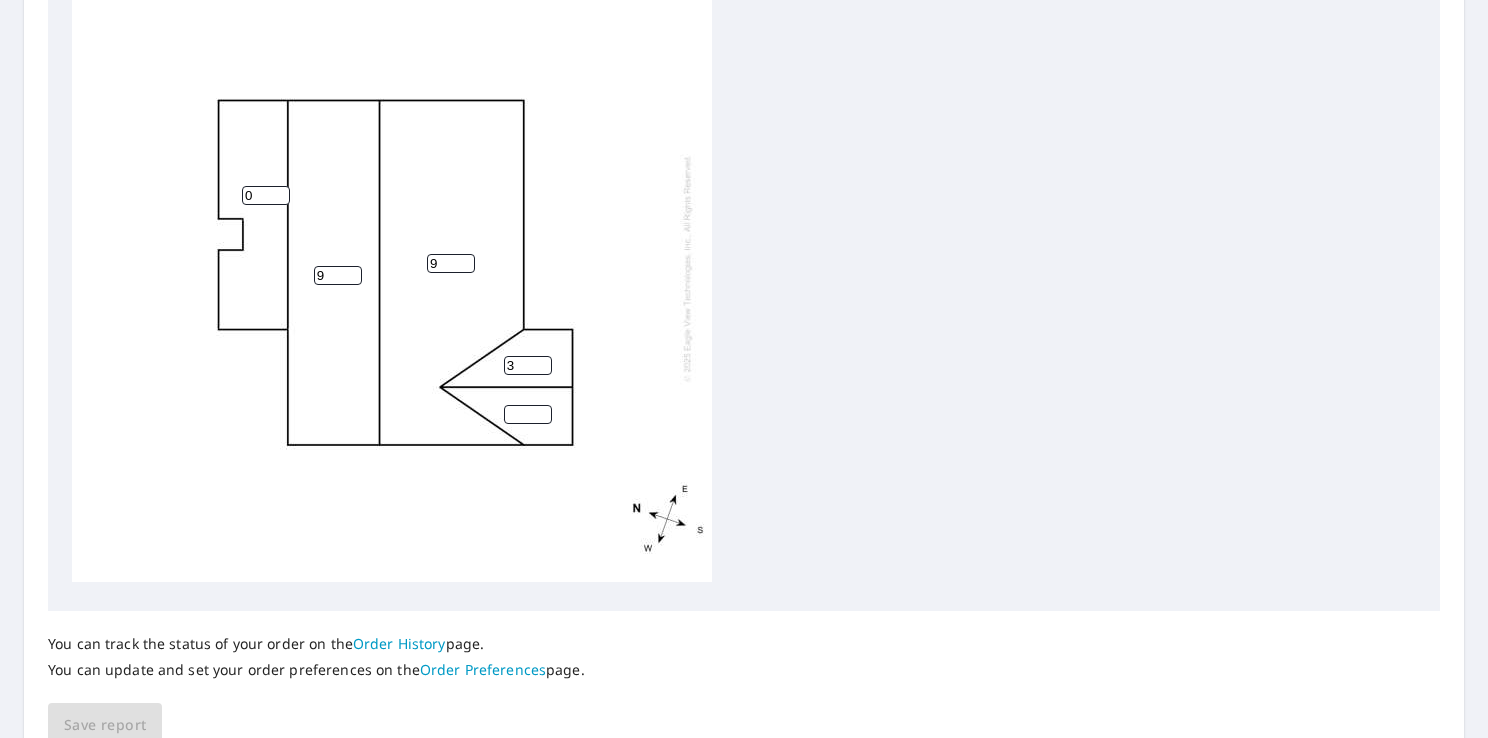 click on "3" at bounding box center (528, 365) 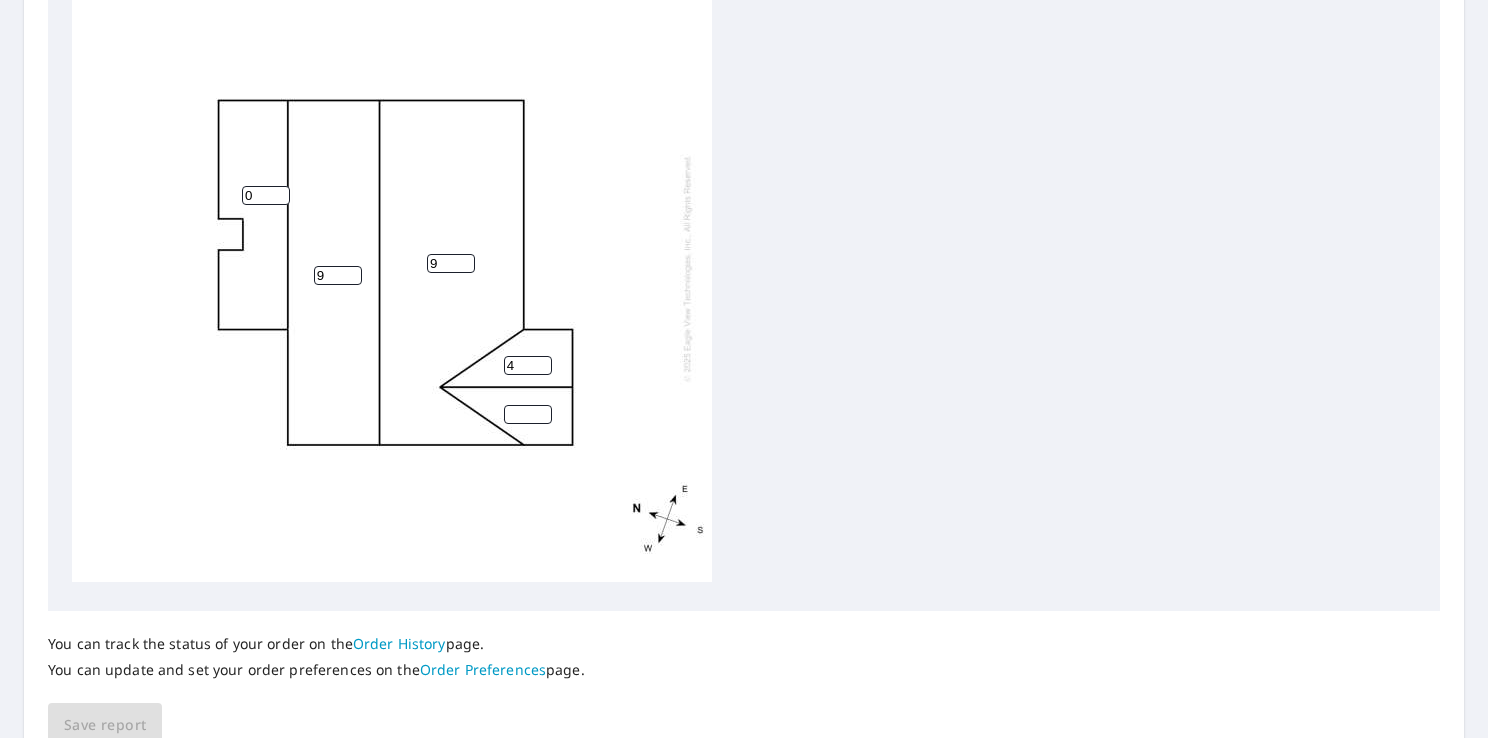 click on "4" at bounding box center [528, 365] 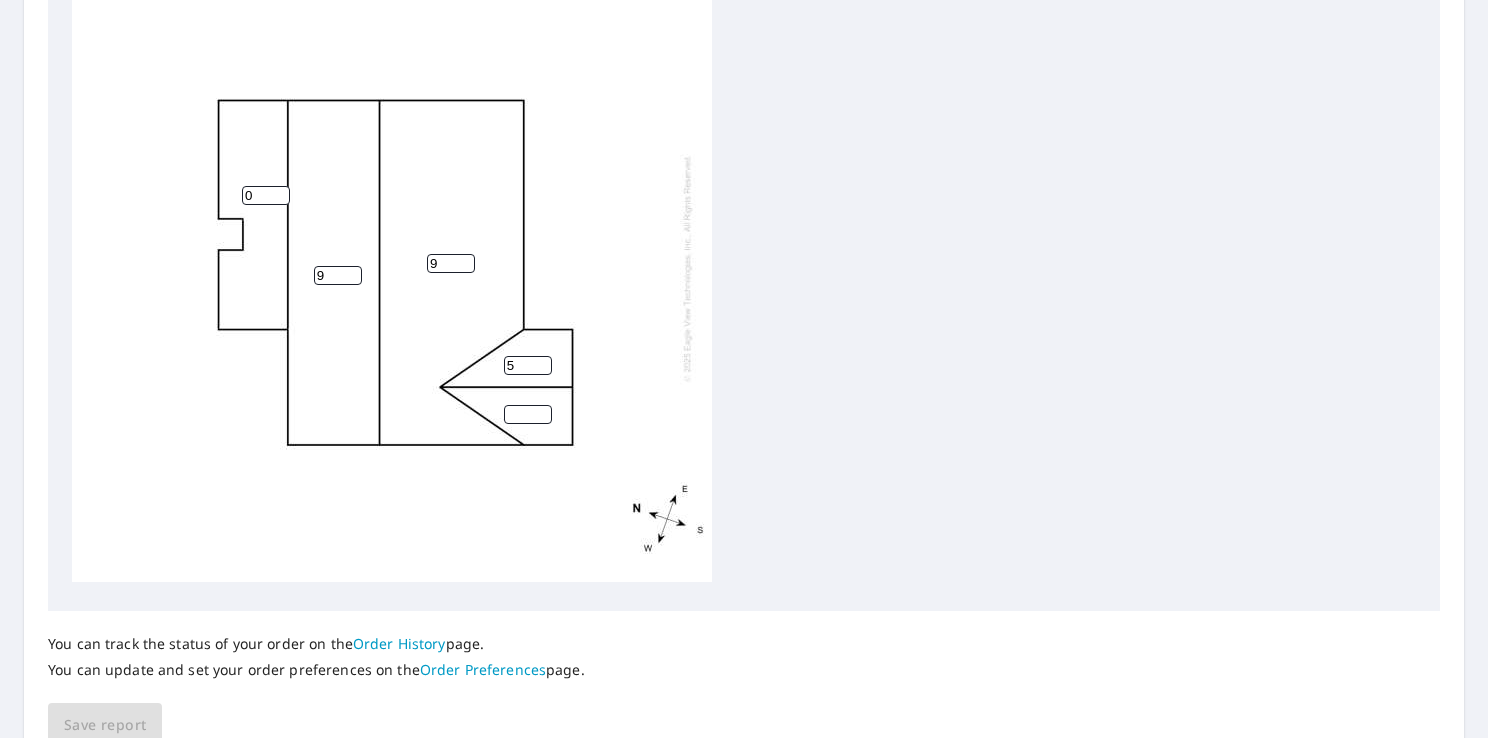 click on "5" at bounding box center (528, 365) 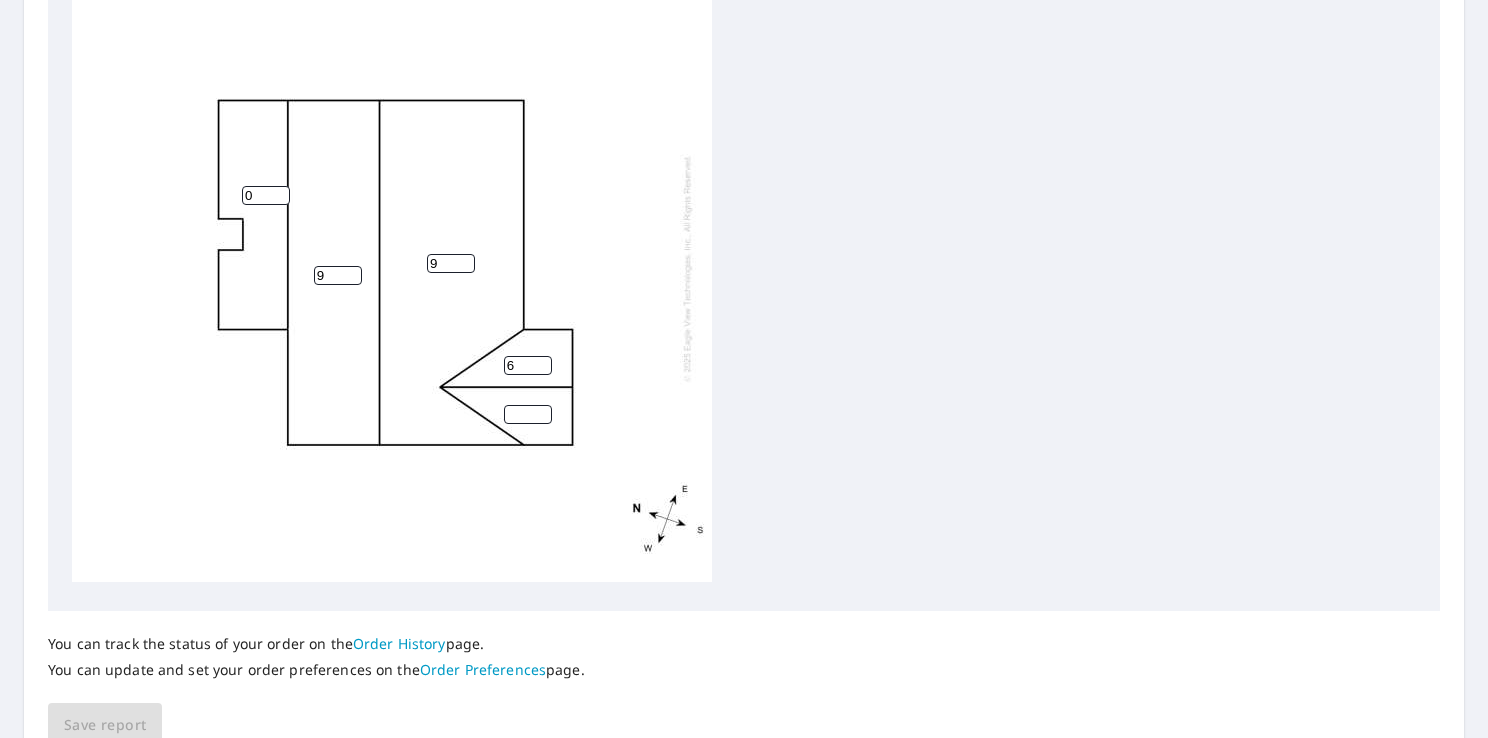 click on "6" at bounding box center (528, 365) 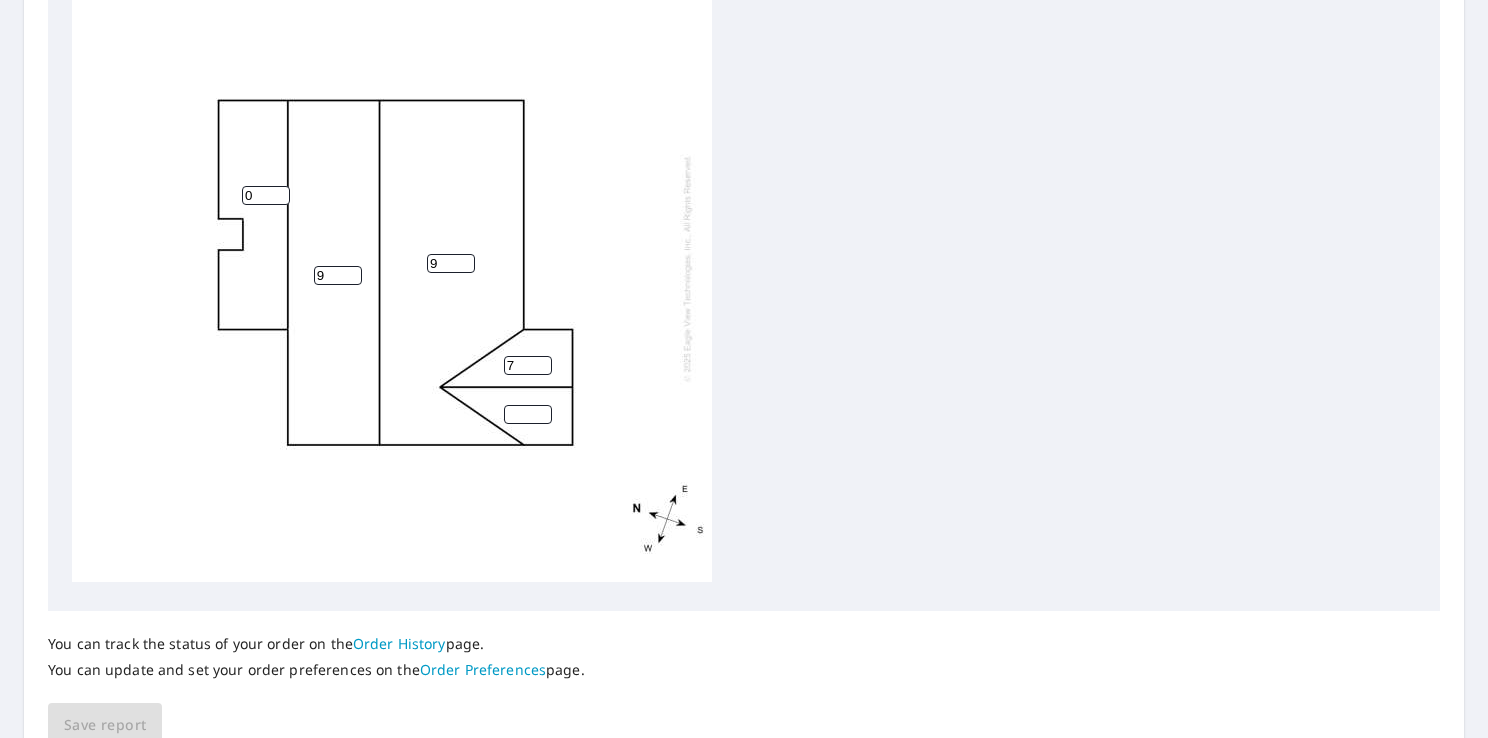 click on "7" at bounding box center [528, 365] 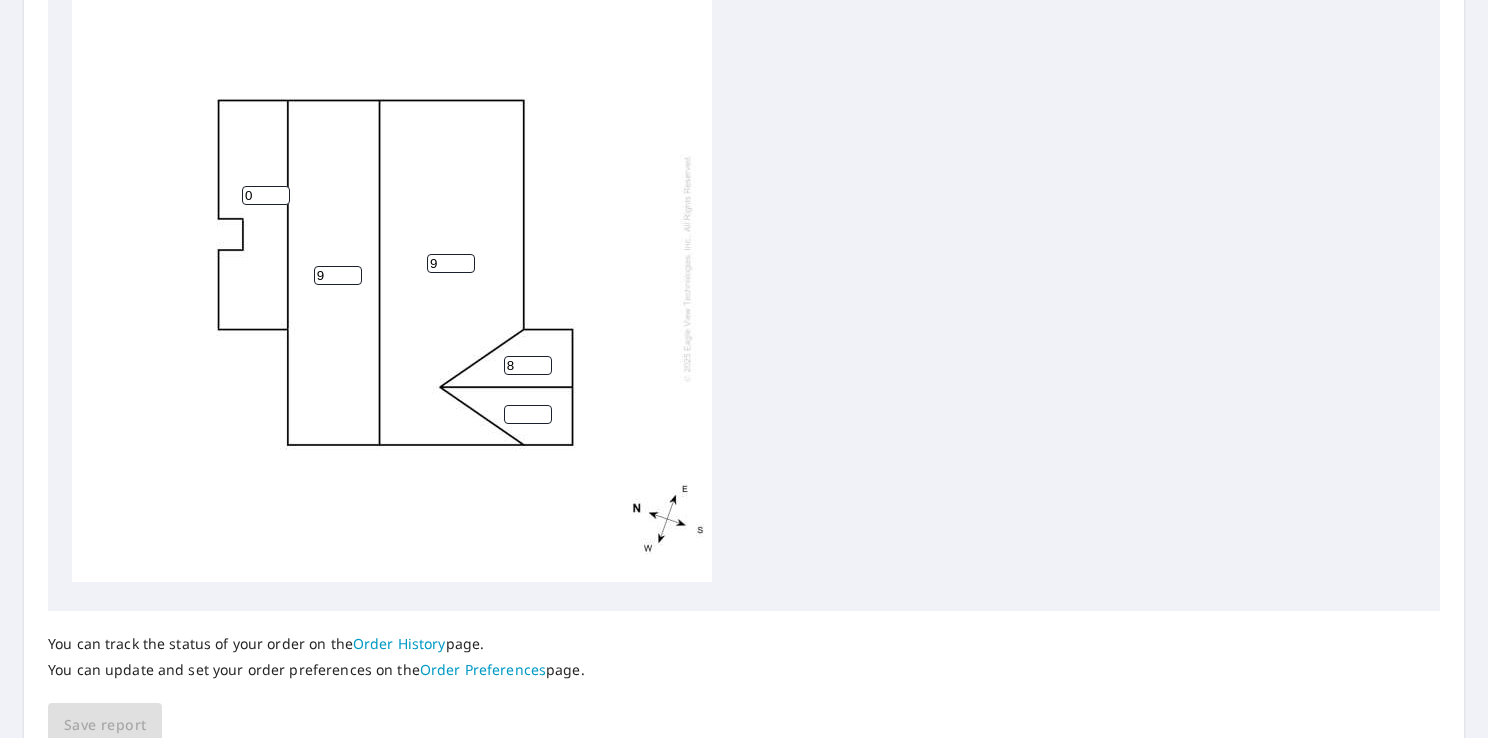 click on "8" at bounding box center [528, 365] 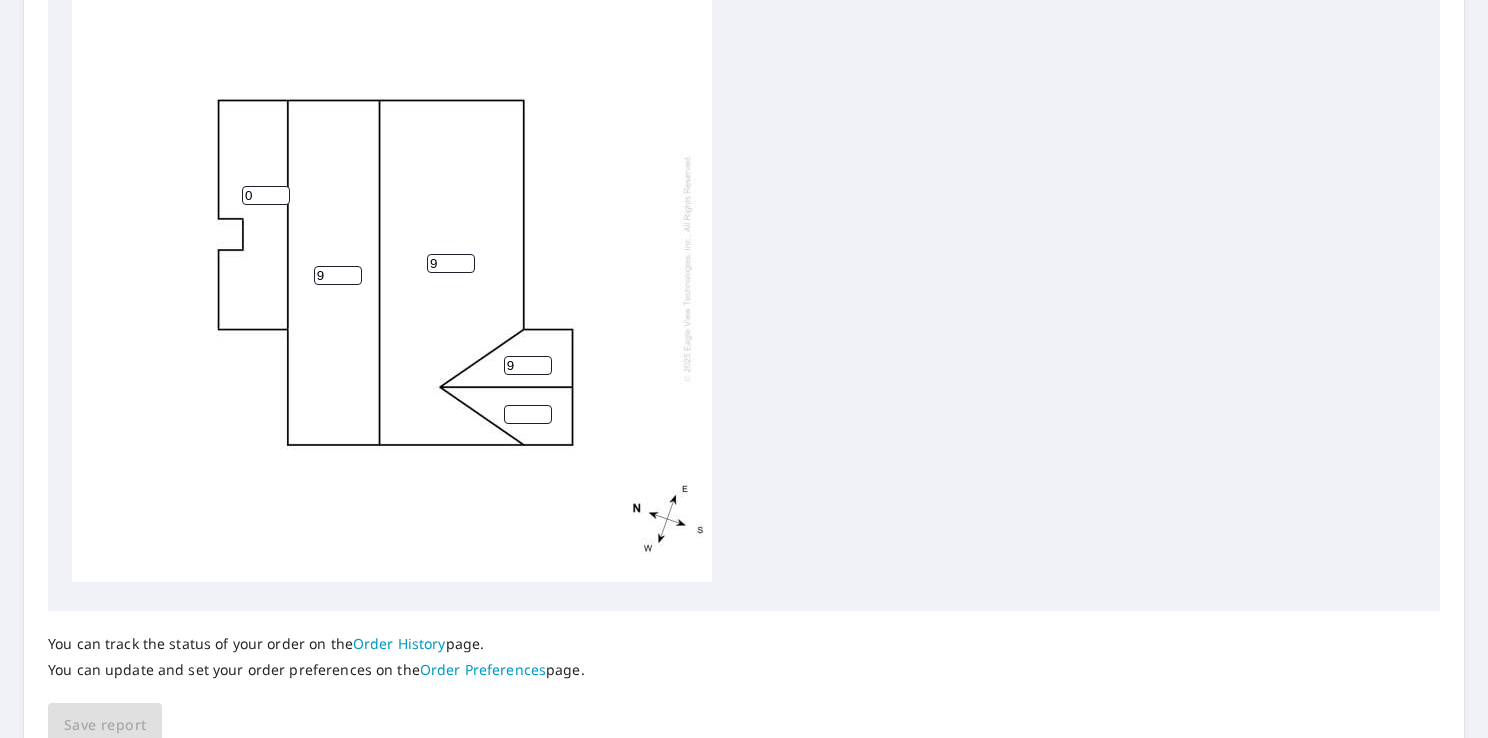 type on "9" 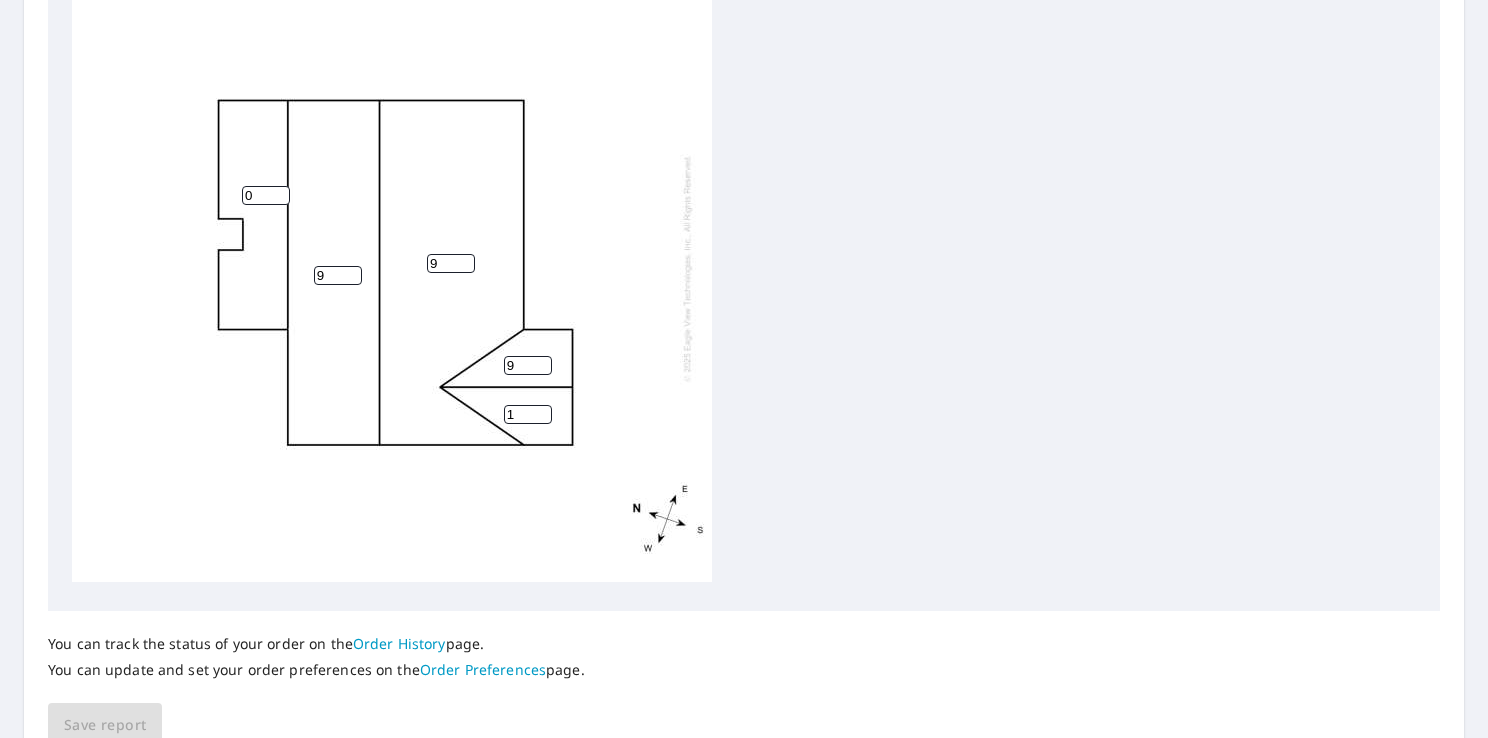 click on "1" at bounding box center (528, 414) 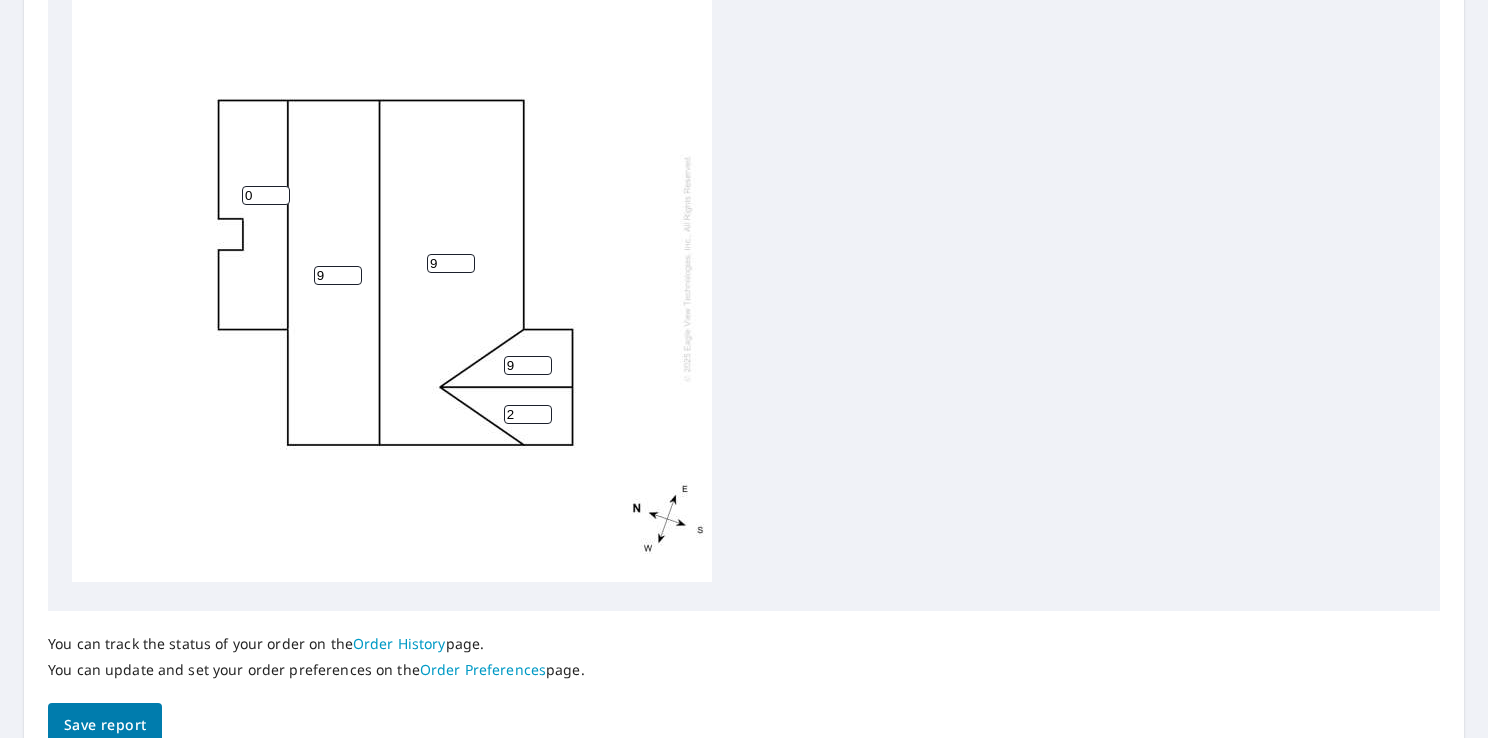 click on "2" at bounding box center (528, 414) 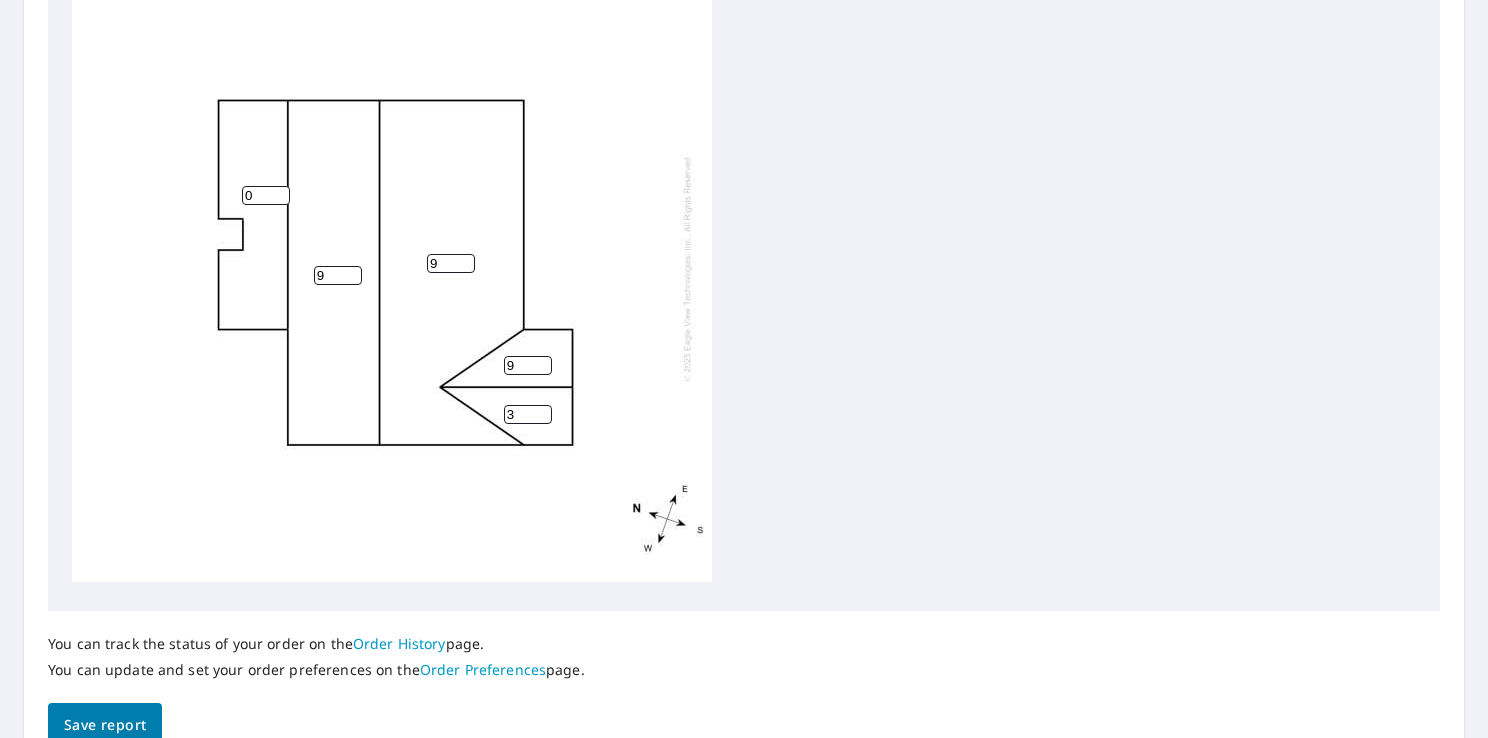 click on "3" at bounding box center (528, 414) 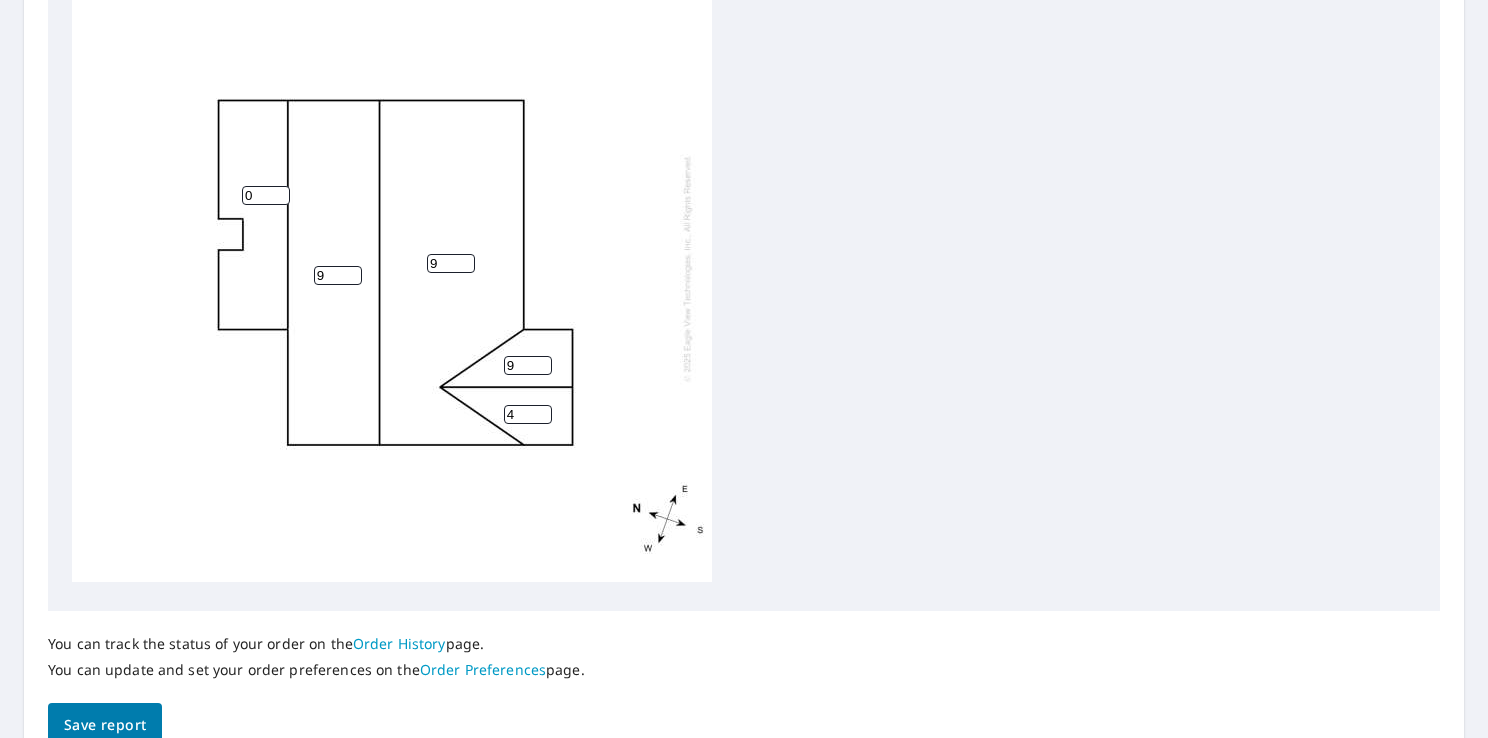 click on "4" at bounding box center [528, 414] 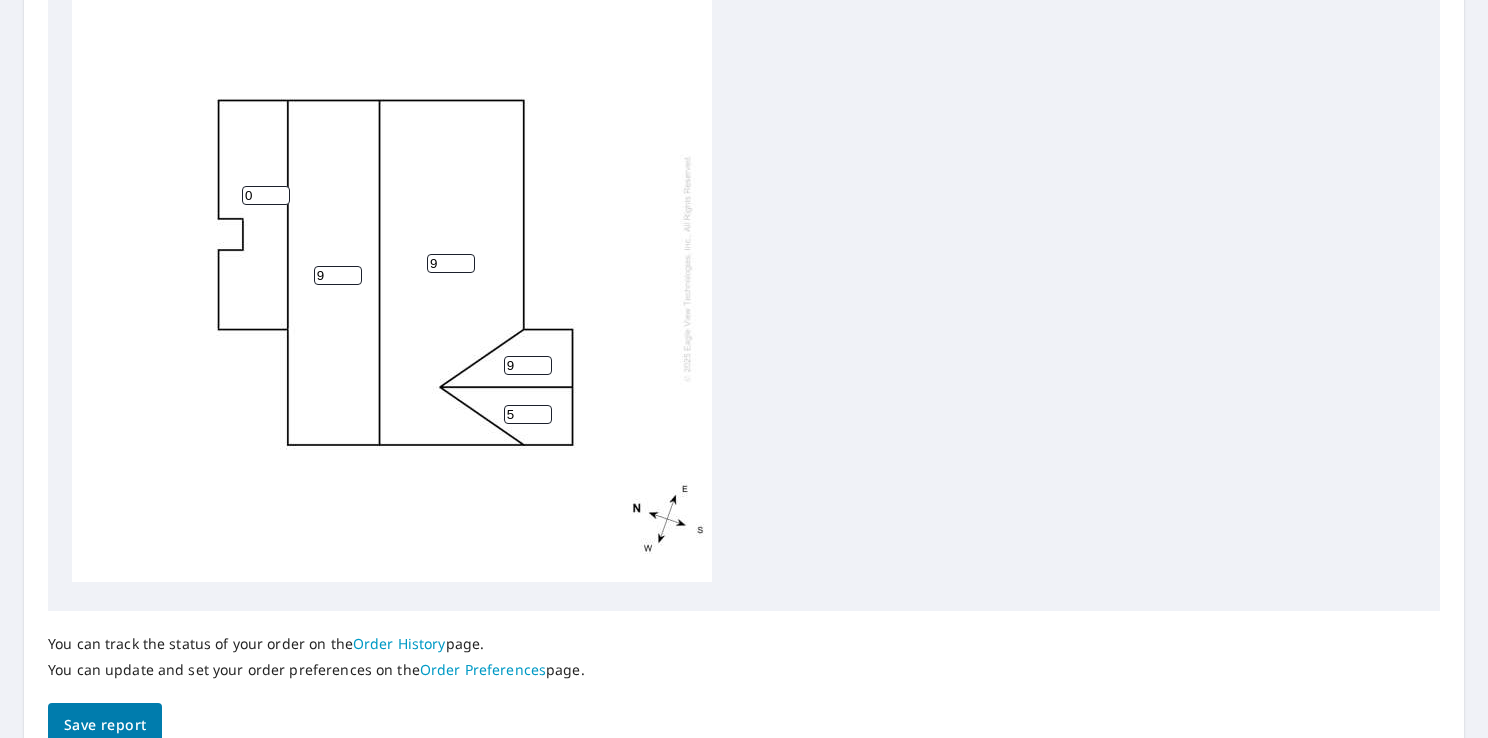 click on "5" at bounding box center (528, 414) 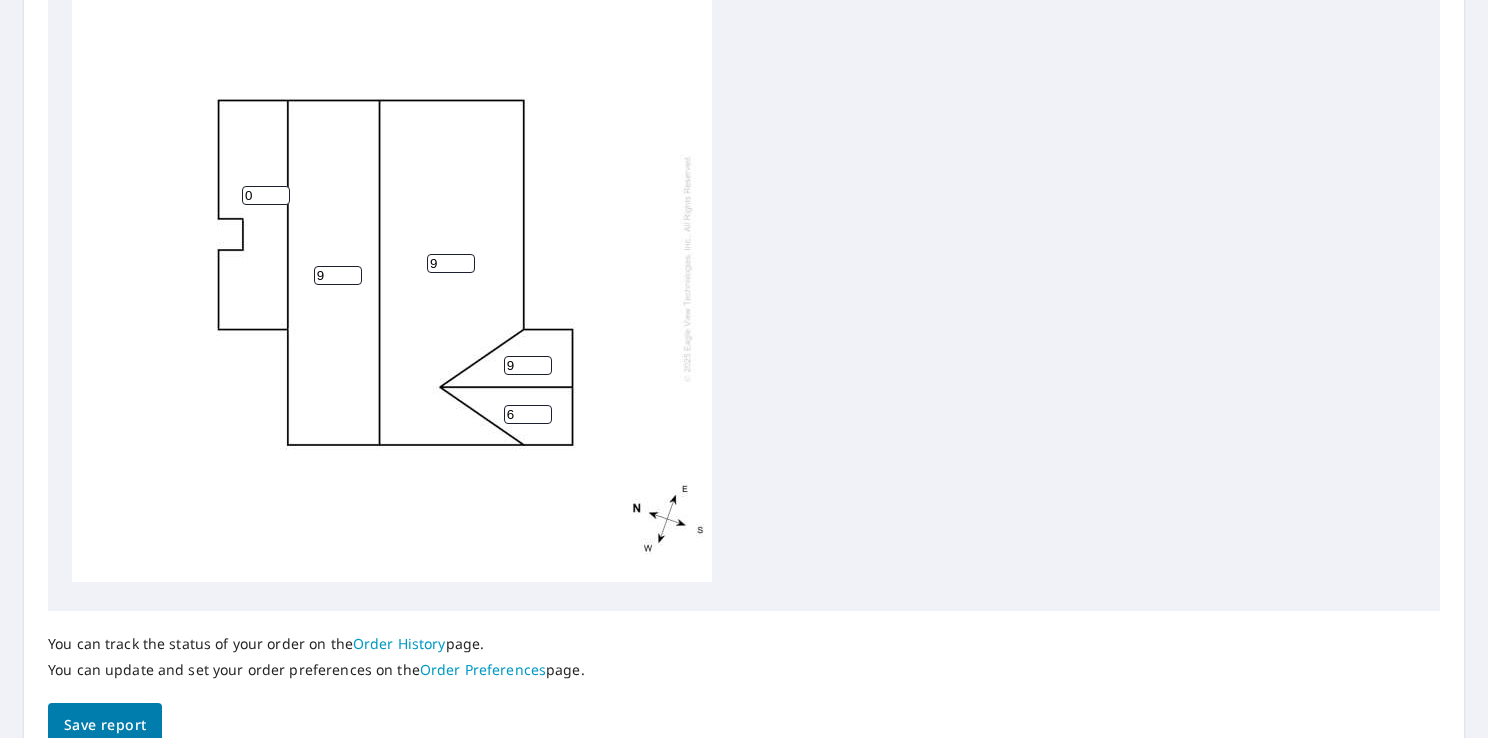 click on "6" at bounding box center [528, 414] 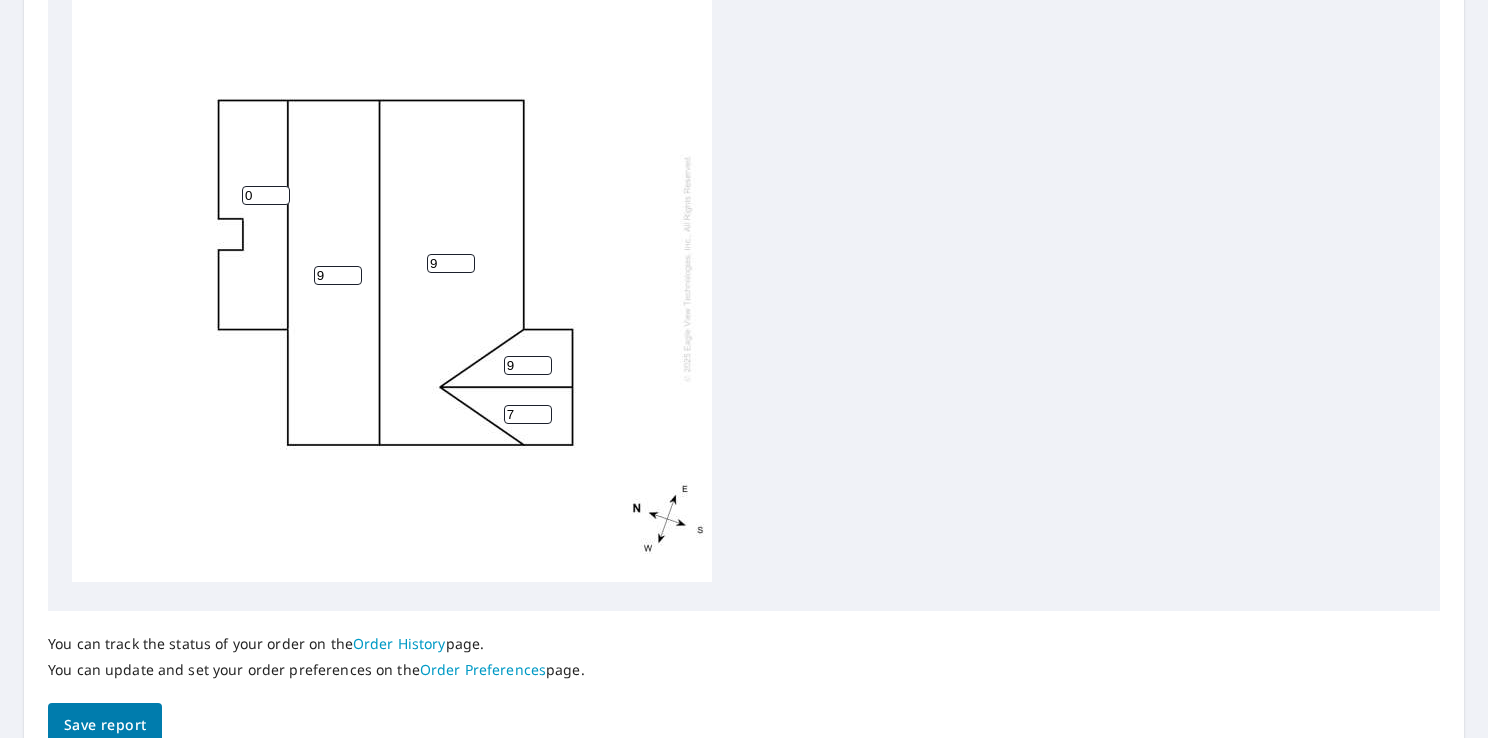 click on "7" at bounding box center (528, 414) 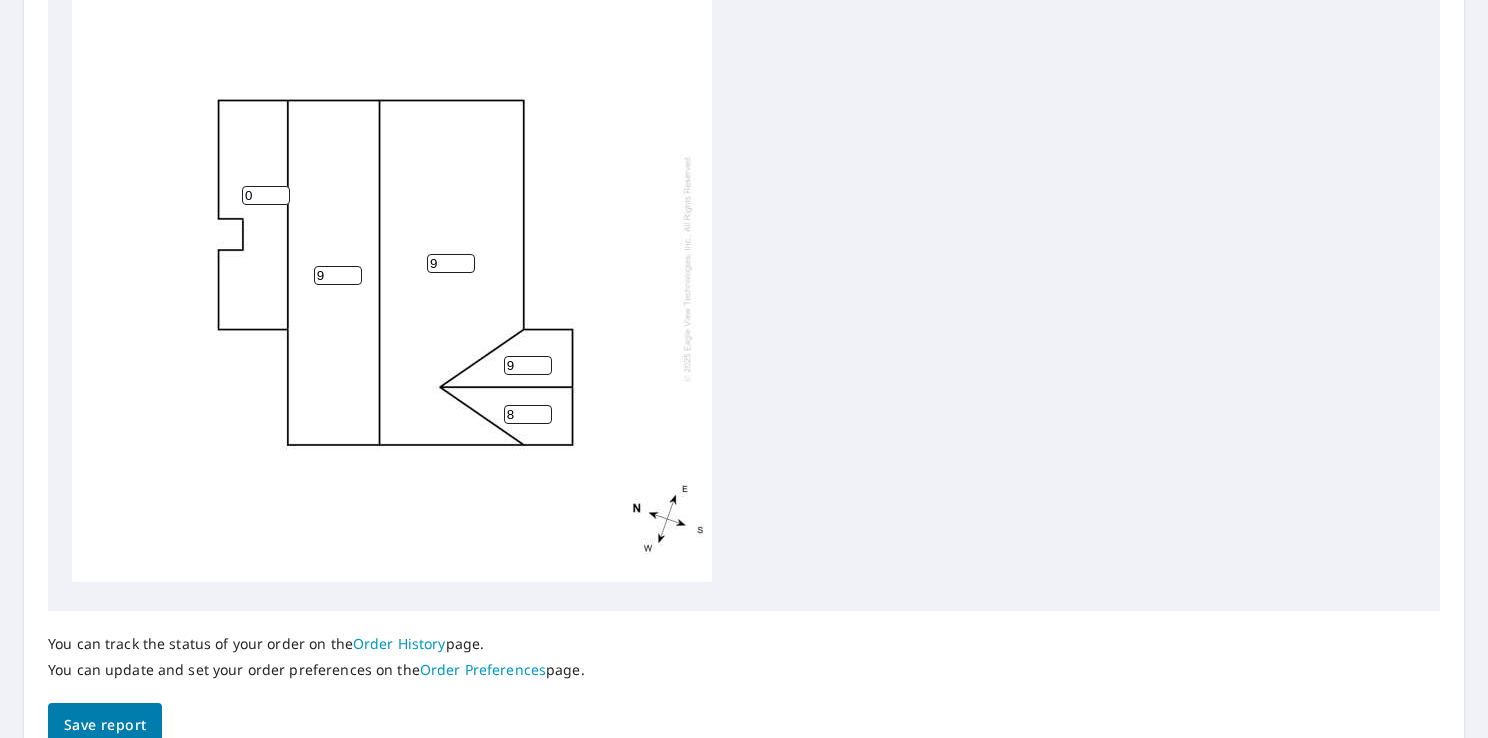 click on "8" at bounding box center [528, 414] 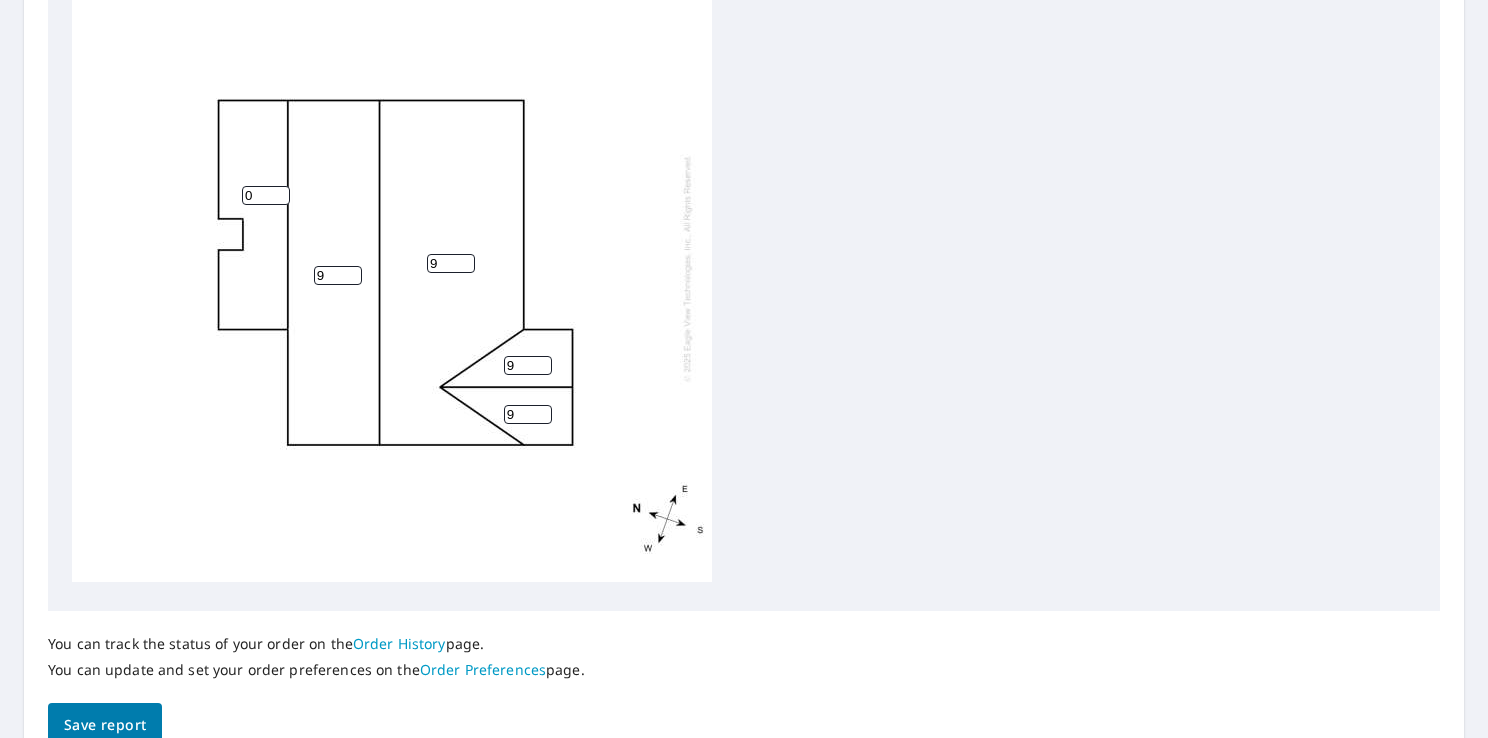 type on "9" 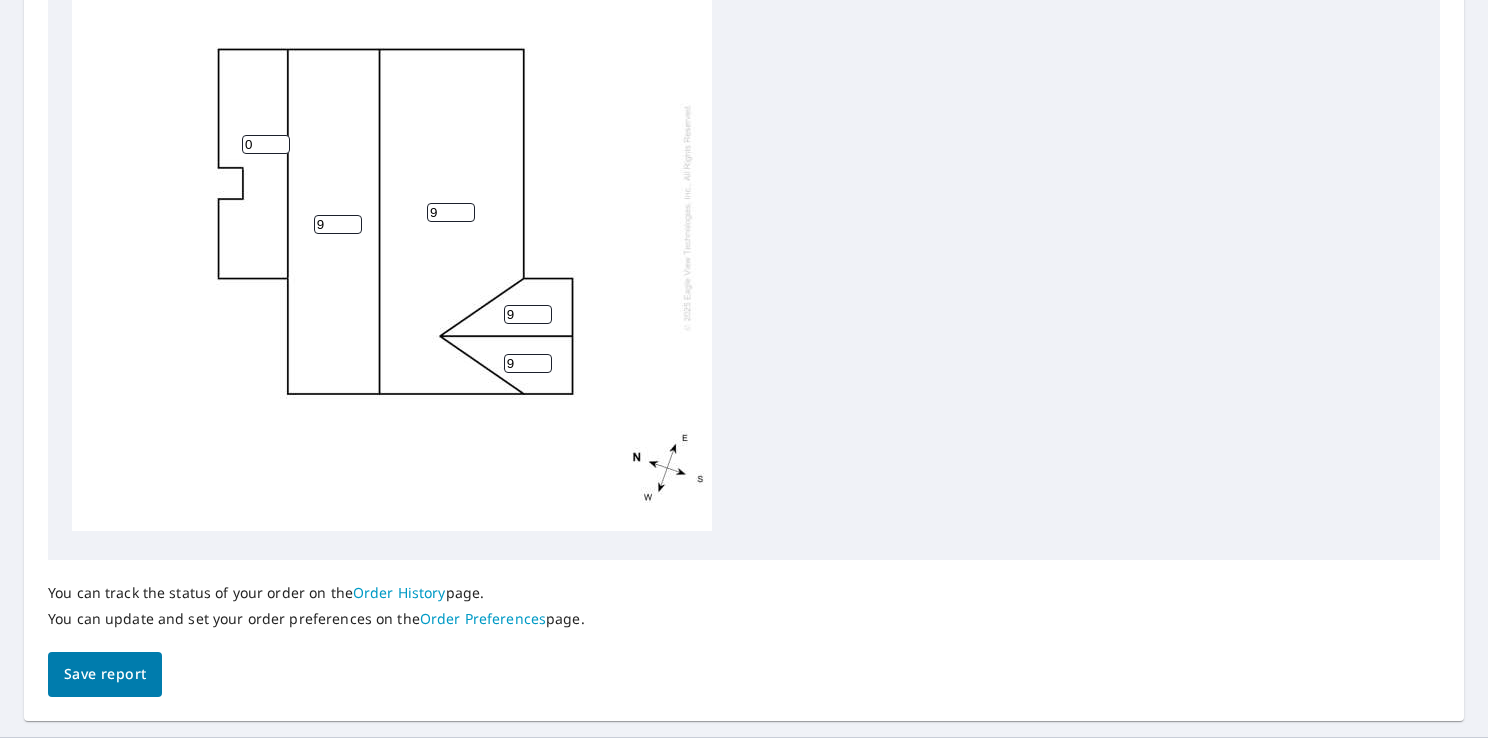 scroll, scrollTop: 844, scrollLeft: 0, axis: vertical 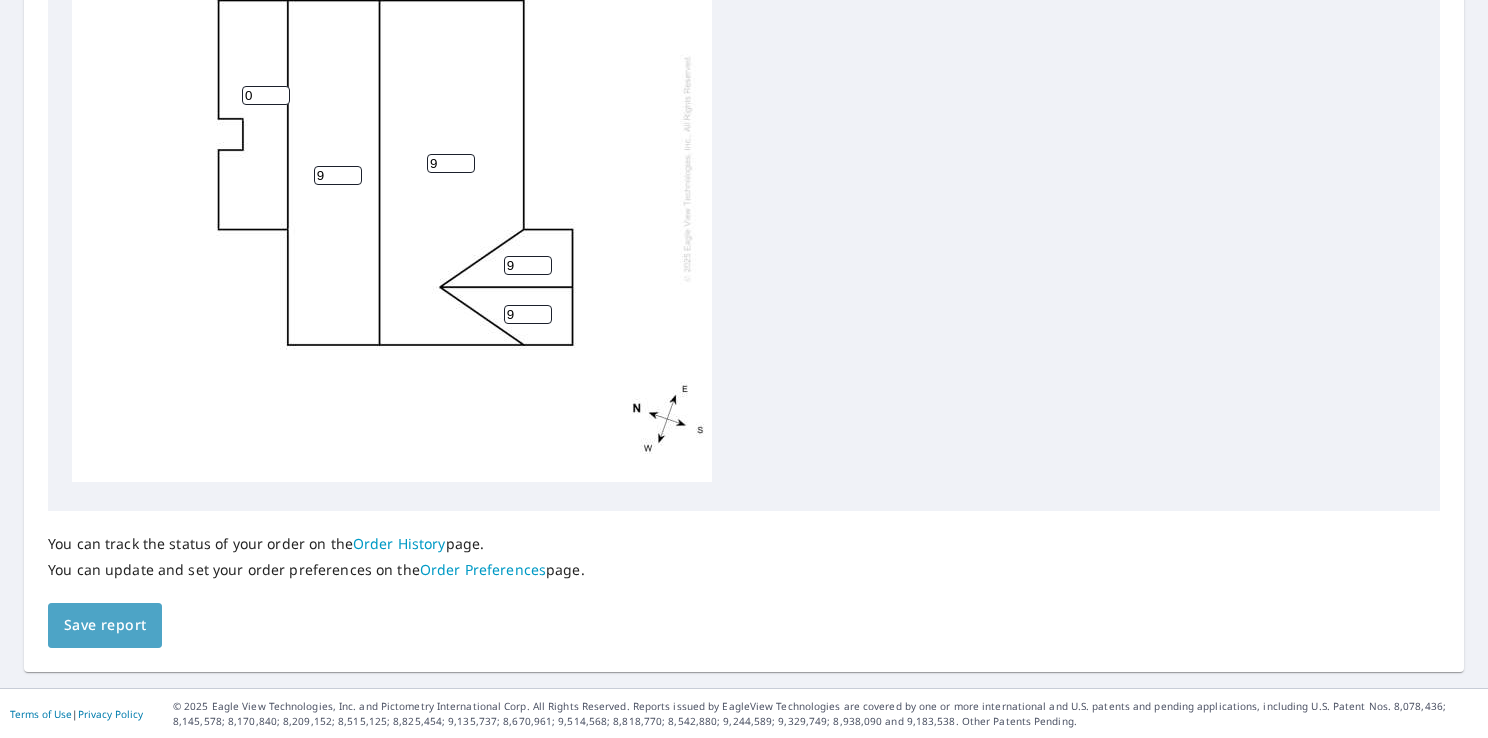 click on "Save report" at bounding box center [105, 625] 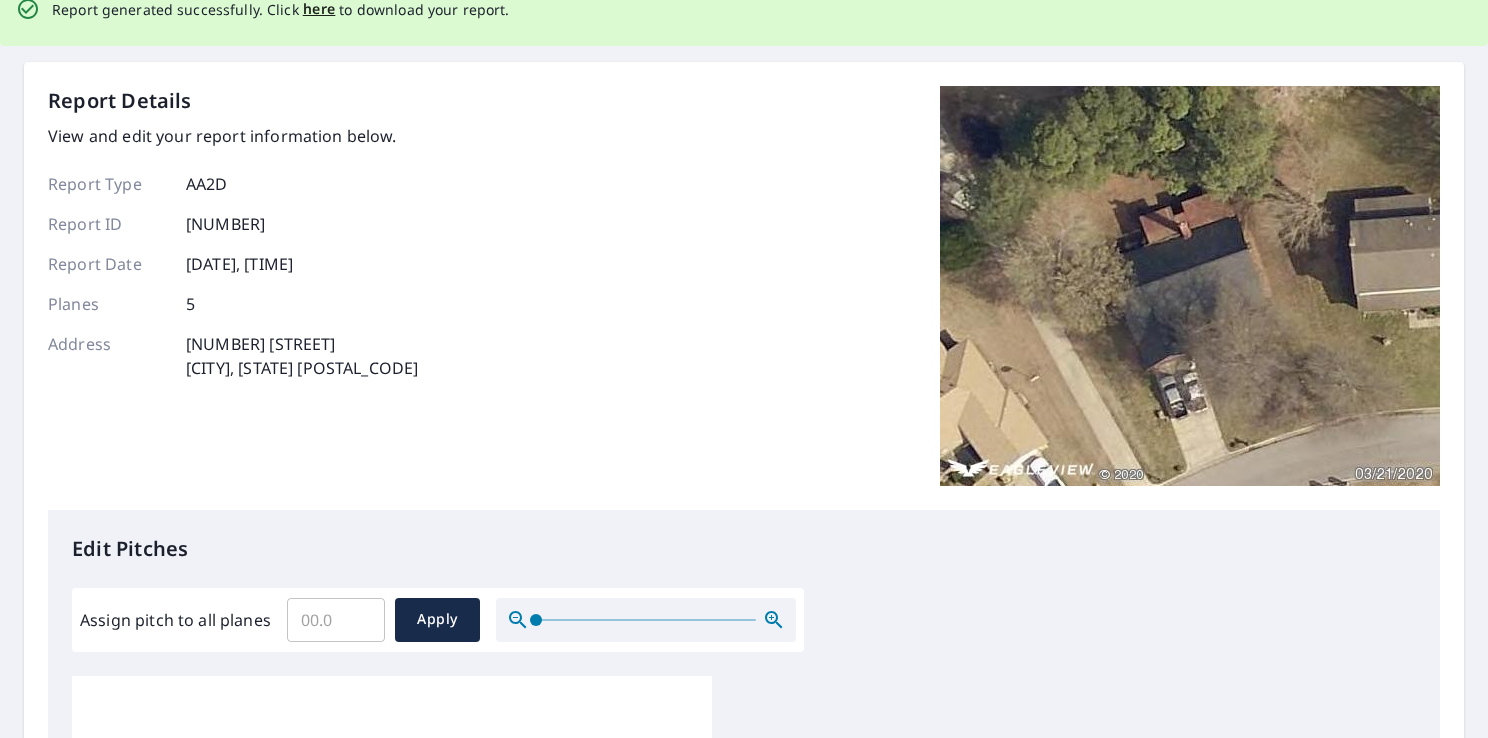 scroll, scrollTop: 0, scrollLeft: 0, axis: both 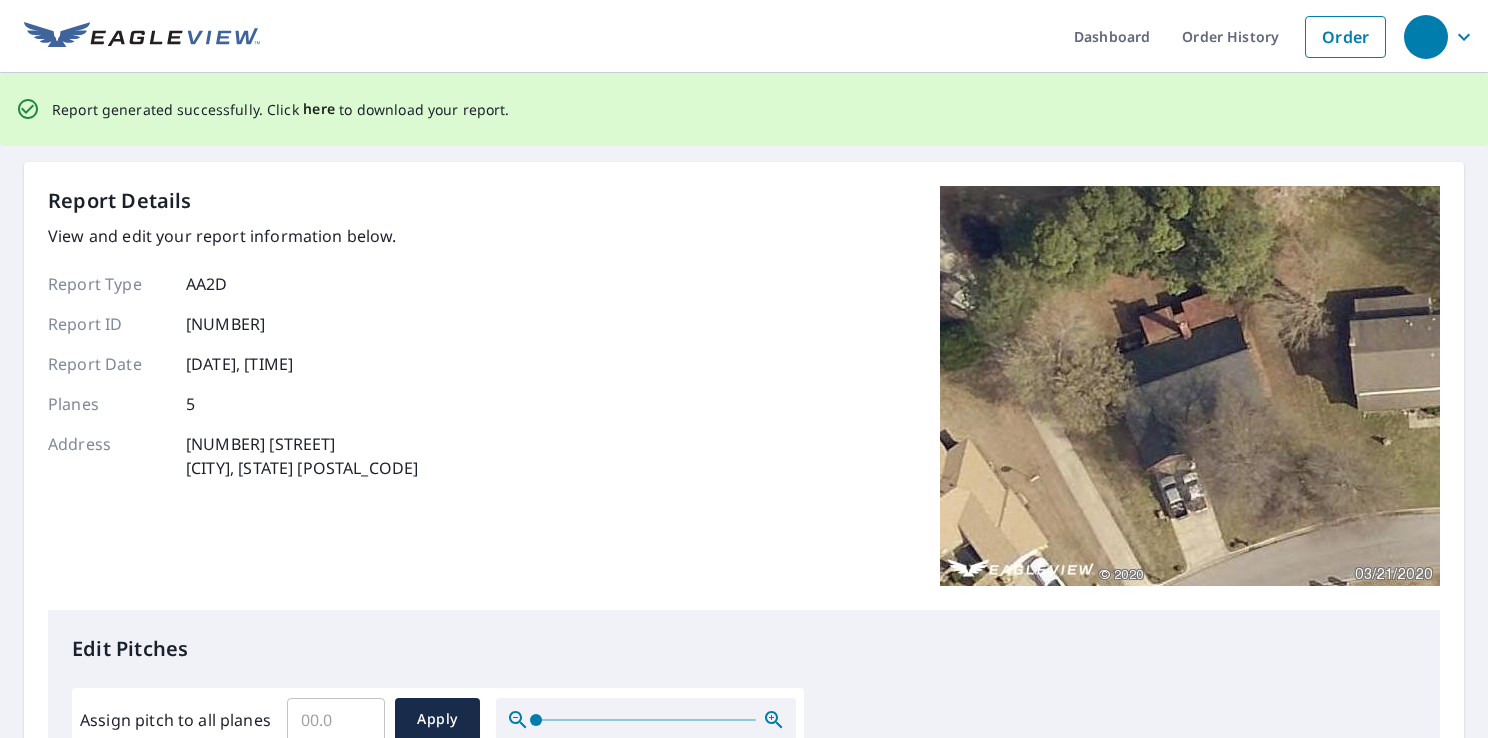 click on "here" at bounding box center [319, 109] 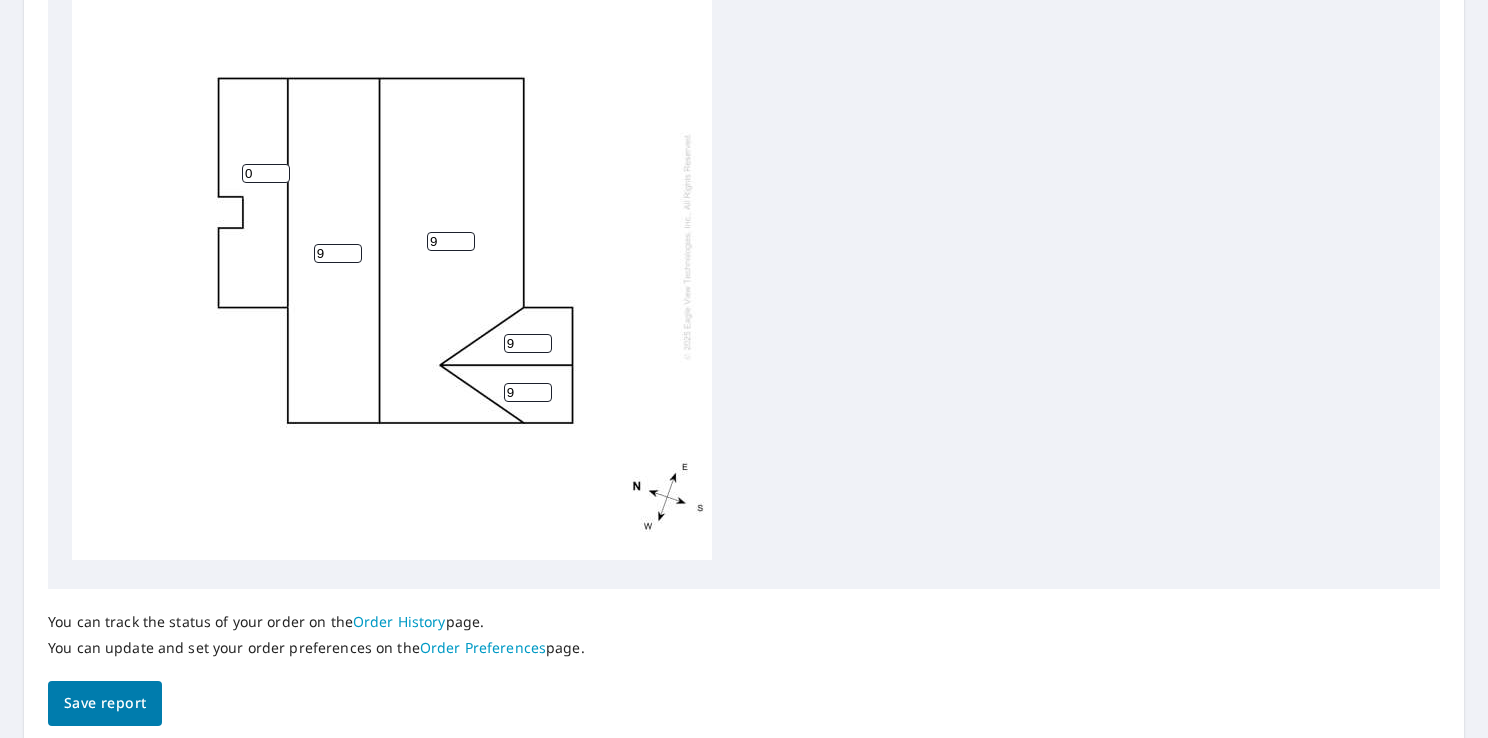 scroll, scrollTop: 844, scrollLeft: 0, axis: vertical 